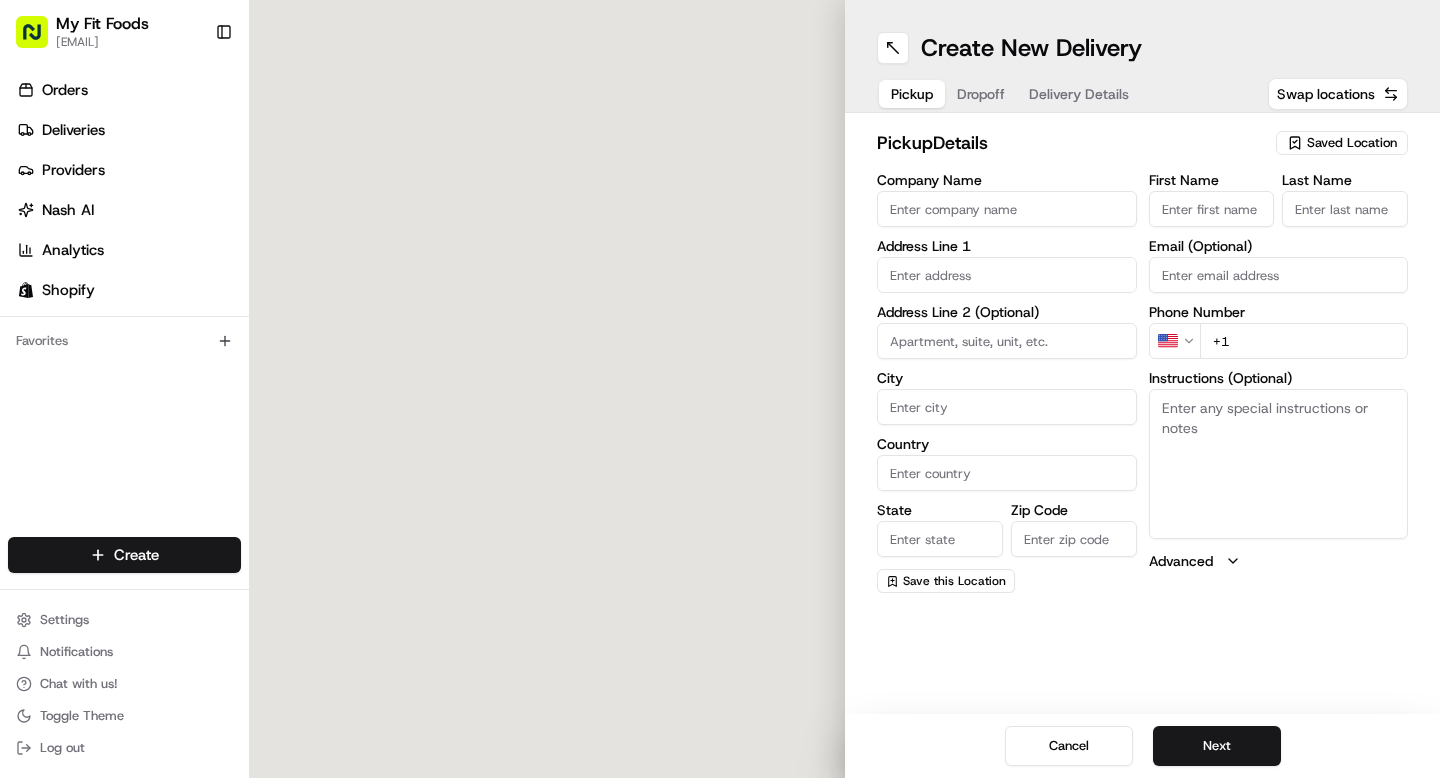 scroll, scrollTop: 0, scrollLeft: 0, axis: both 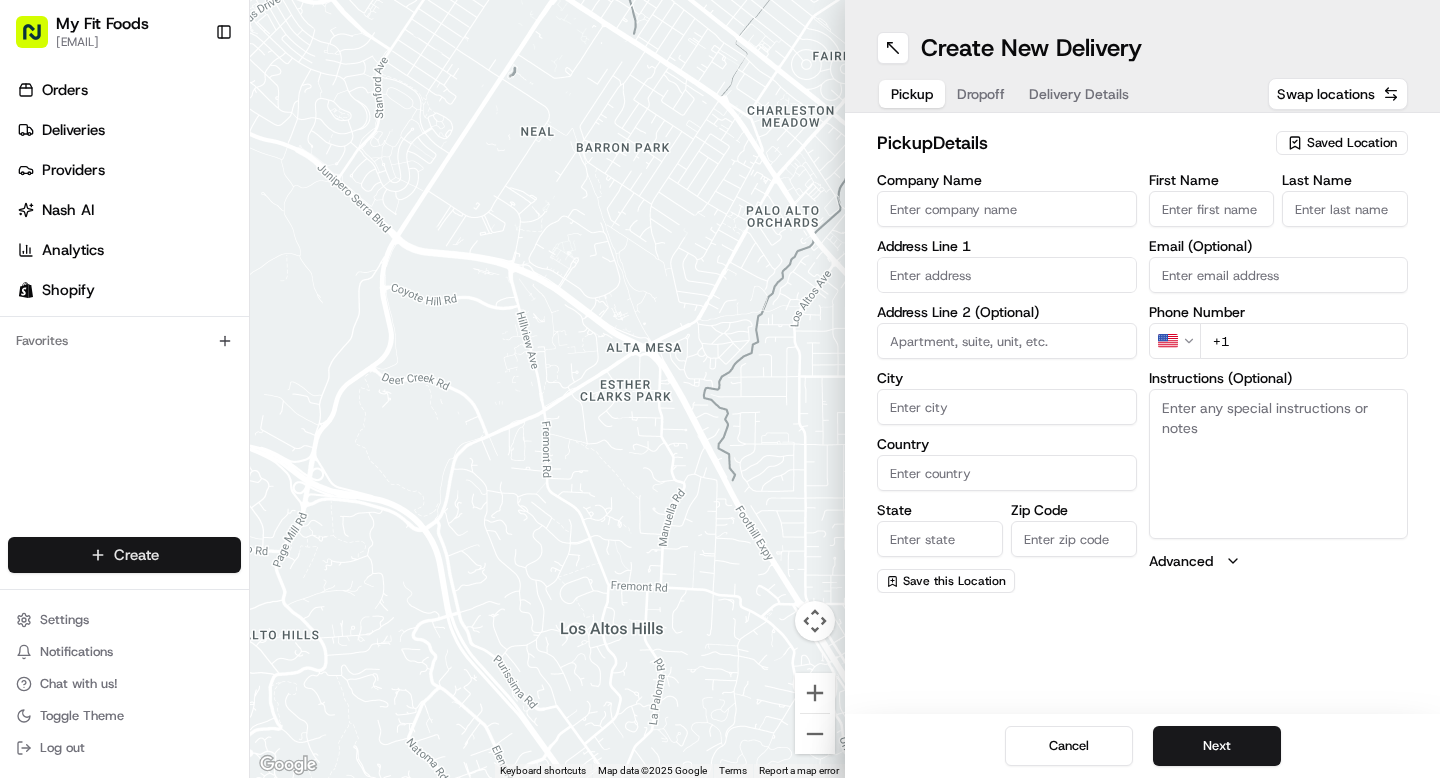 click on "My Fit Foods [EMAIL] Toggle Sidebar Orders Deliveries Providers Nash AI Analytics Shopify Favorites Main Menu Members & Organization Organization Users Roles Preferences Customization Tracking Orchestration Automations Dispatch Strategy Optimization Strategy Locations Pickup Locations Dropoff Locations Shifts Billing Billing Refund Requests Integrations Notification Triggers Webhooks API Keys Request Logs Create Settings Notifications Chat with us! Toggle Theme Log out ← Move left → Move right ↑ Move up ↓ Move down + Zoom in - Zoom out Home Jump left by 75% End Jump right by 75% Page Up Jump up by 75% Page Down Jump down by 75% Keyboard shortcuts Map Data Map data ©2025 Google Map data ©2025 Google 500 m Click to toggle between metric and imperial units Terms Report a map error Create New Delivery Pickup Dropoff Delivery Details Swap locations pickup Details Saved Location Company Name Address Line 1 Address Line 2 (Optional) City [CITY] State [STATE] Zip Code [ZIP] [FIRST] Name" at bounding box center (720, 389) 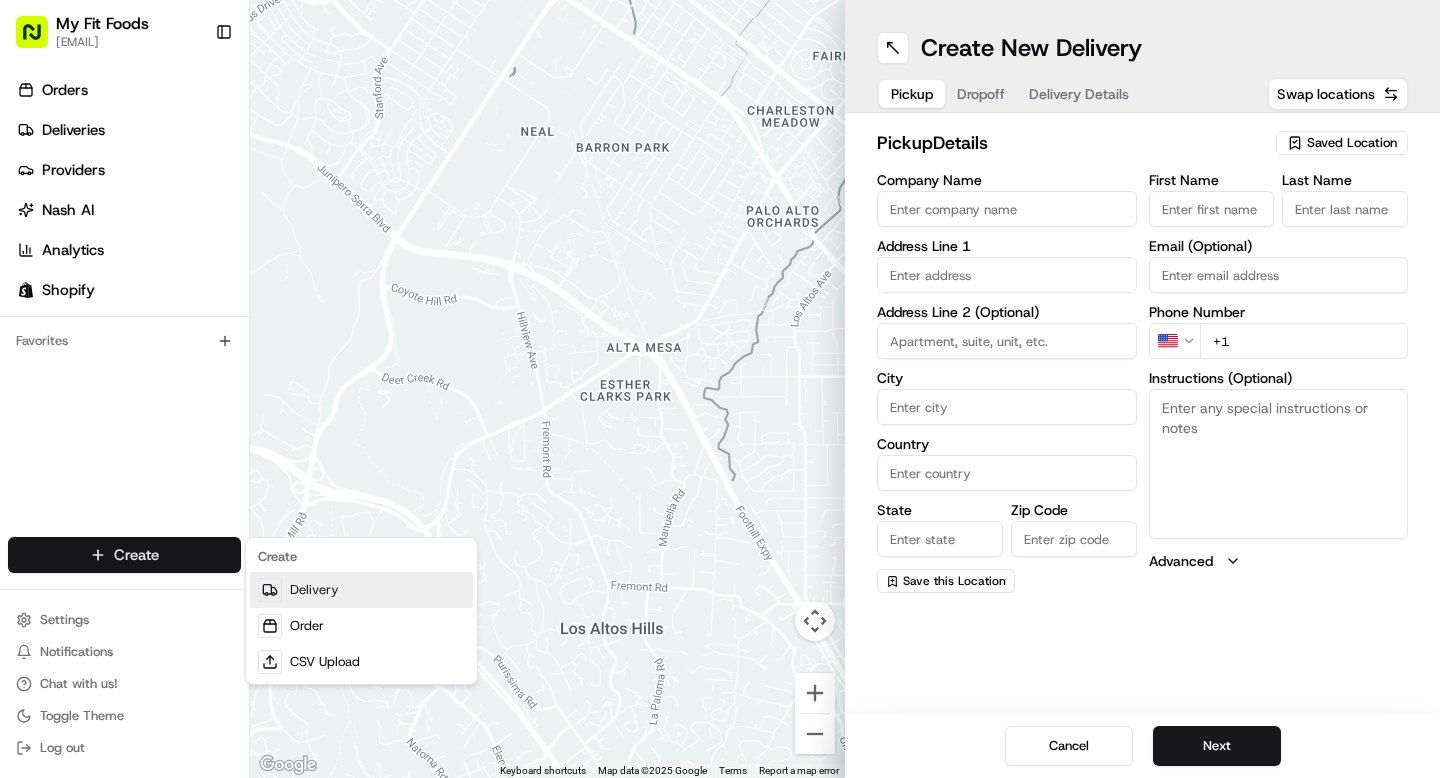 click on "Delivery" at bounding box center (361, 590) 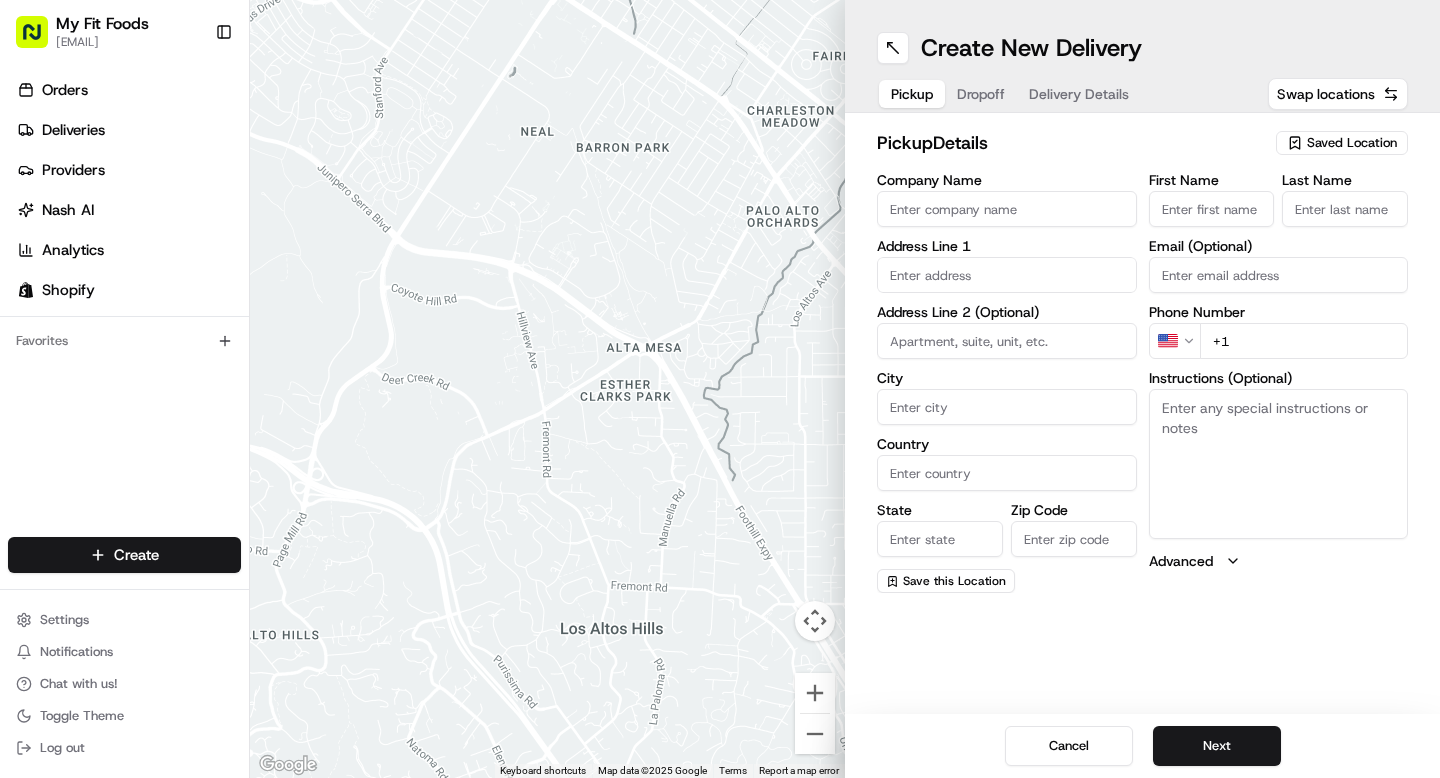 click on "Saved Location" at bounding box center [1352, 143] 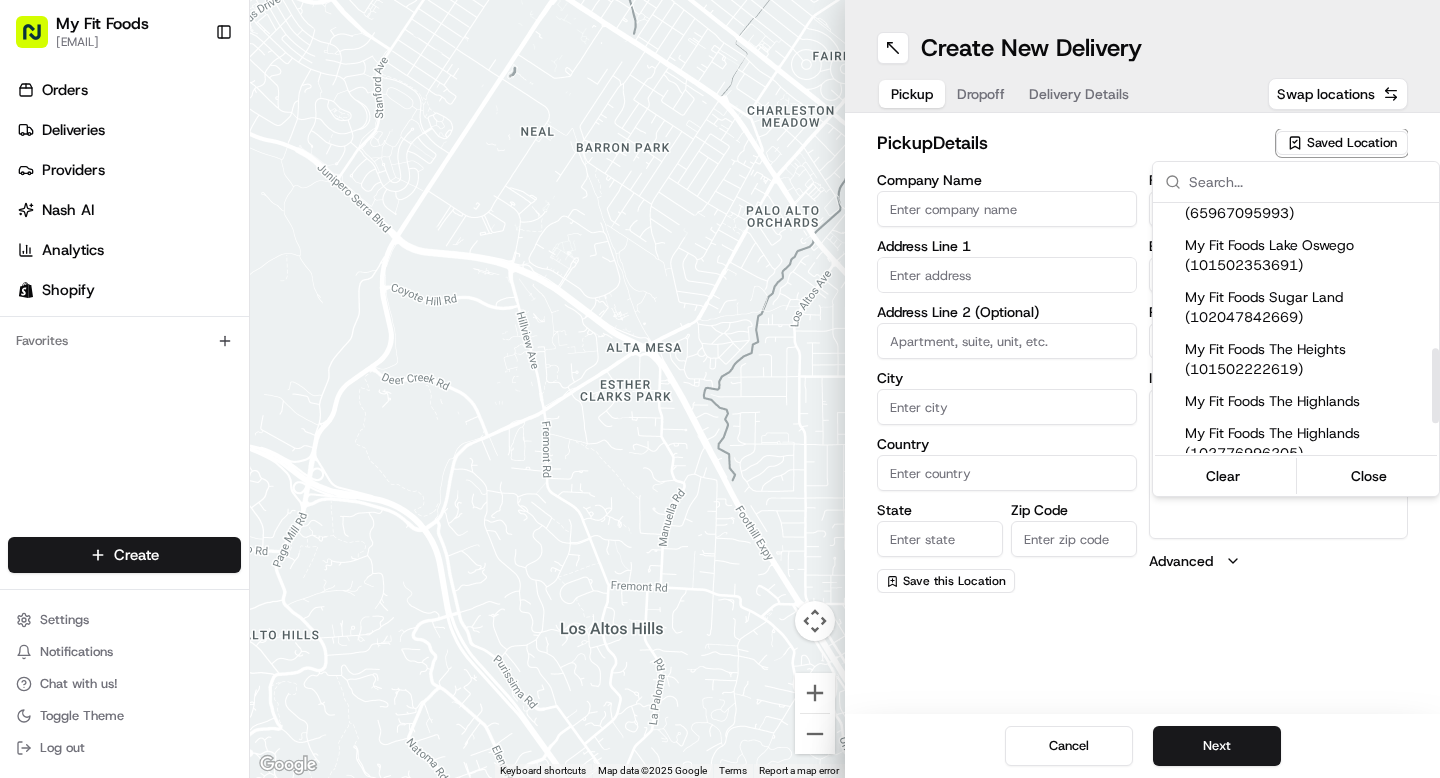 scroll, scrollTop: 542, scrollLeft: 0, axis: vertical 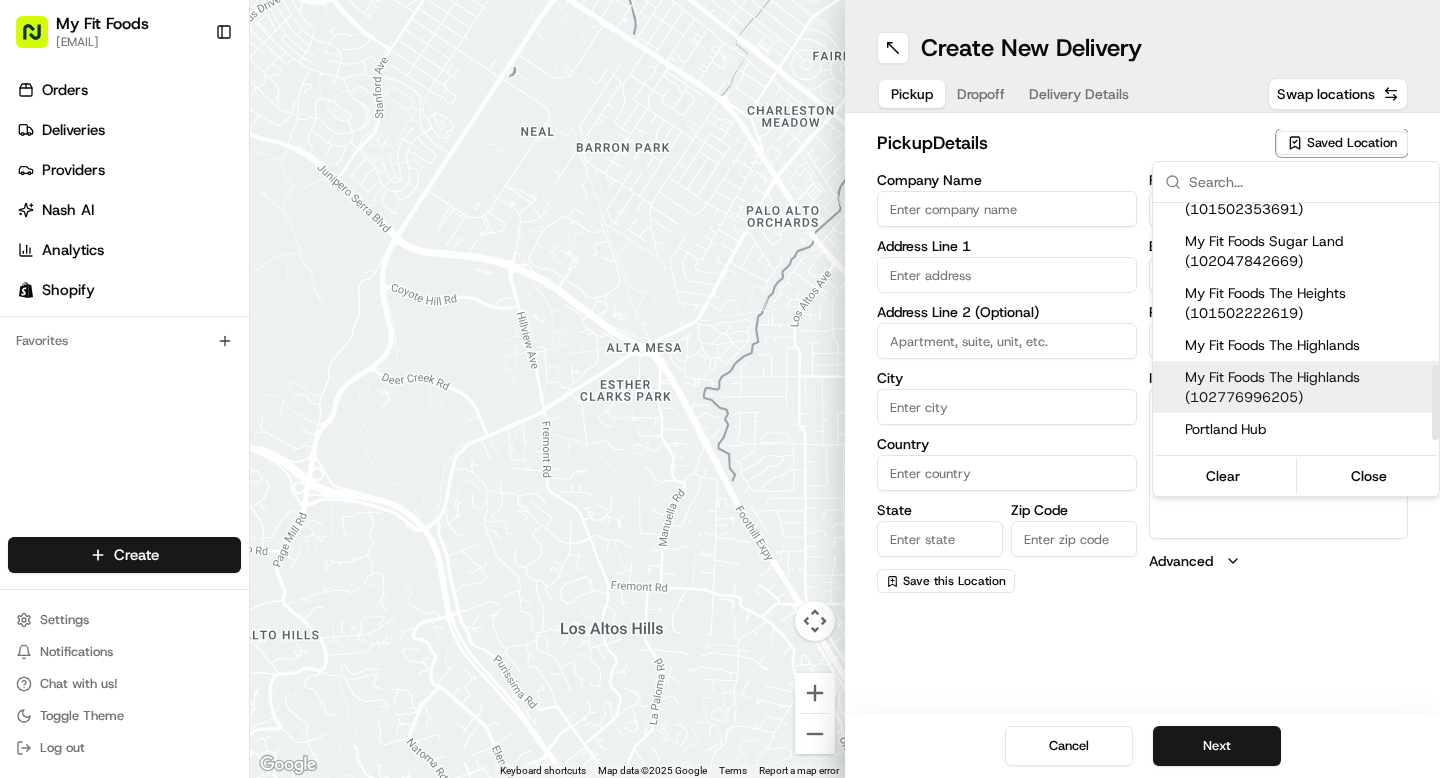 click on "My Fit Foods The Highlands (102776996205)" at bounding box center [1308, 387] 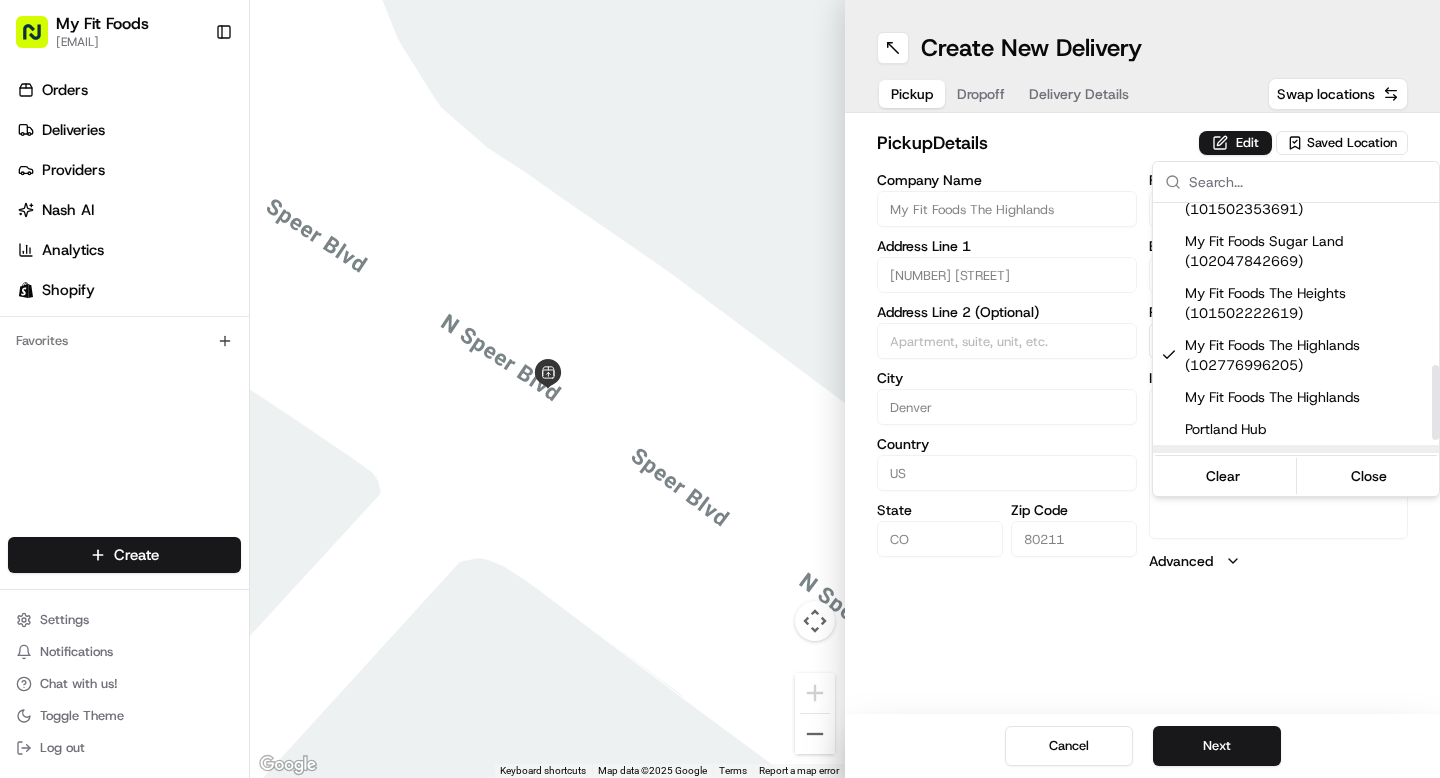 click on "My Fit Foods support@myfitfoods.com Toggle Sidebar Orders Deliveries Providers Nash AI Analytics Shopify Favorites Main Menu Members & Organization Organization Users Roles Preferences Customization Tracking Orchestration Automations Dispatch Strategy Optimization Strategy Locations Pickup Locations Dropoff Locations Shifts Billing Billing Refund Requests Integrations Notification Triggers Webhooks API Keys Request Logs Create Settings Notifications Chat with us! Toggle Theme Log out ← Move left → Move right ↑ Move up ↓ Move down + Zoom in - Zoom out Home Jump left by 75% End Jump right by 75% Page Up Jump up by 75% Page Down Jump down by 75% Keyboard shortcuts Map Data Map data ©2025 Google Map data ©2025 Google 2 m  Click to toggle between metric and imperial units Terms Report a map error Create New Delivery Pickup Dropoff Delivery Details Swap locations pickup  Details  Edit Saved Location Company Name My Fit Foods The Highlands Address Line 1 3024 N Speer Blvd City Denver US CO" at bounding box center [720, 389] 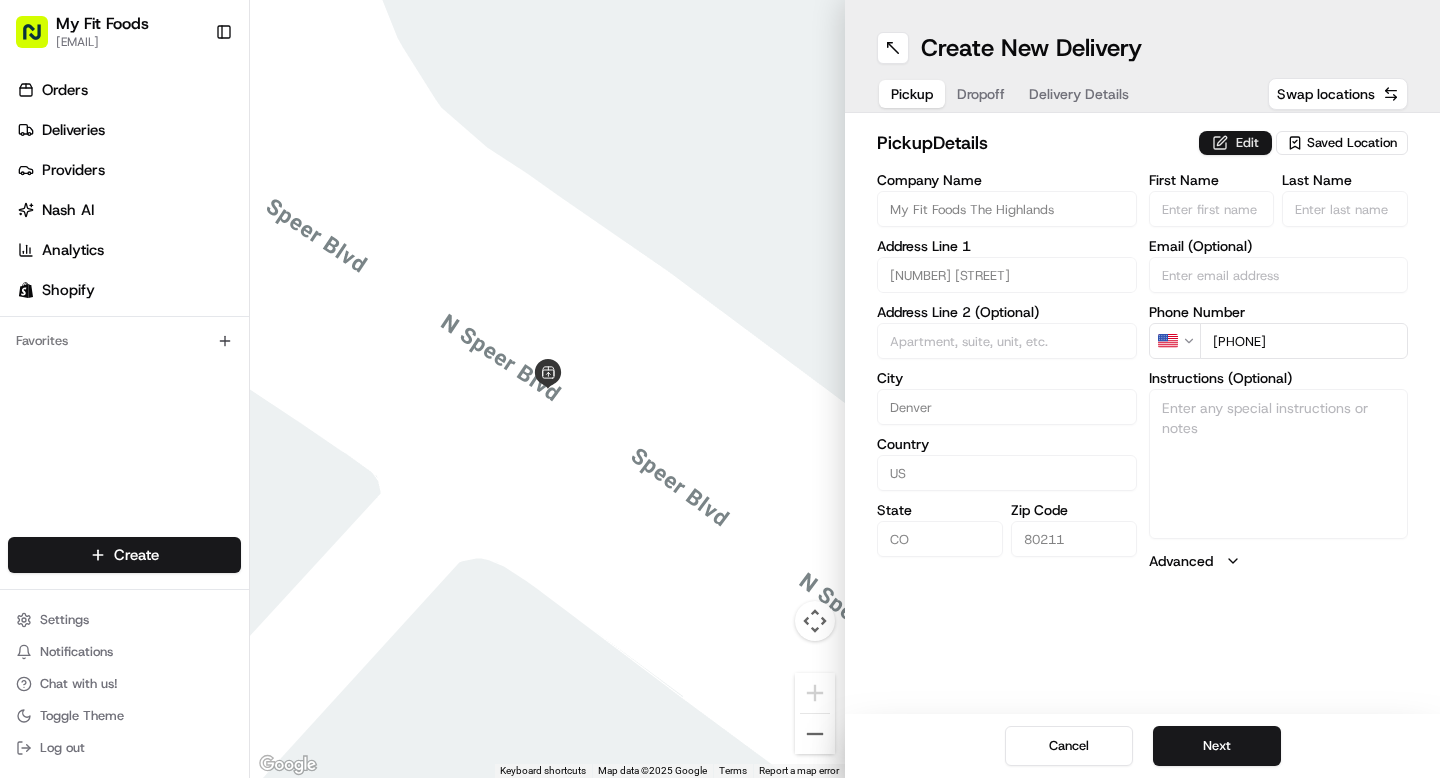 click on "Edit" at bounding box center (1235, 143) 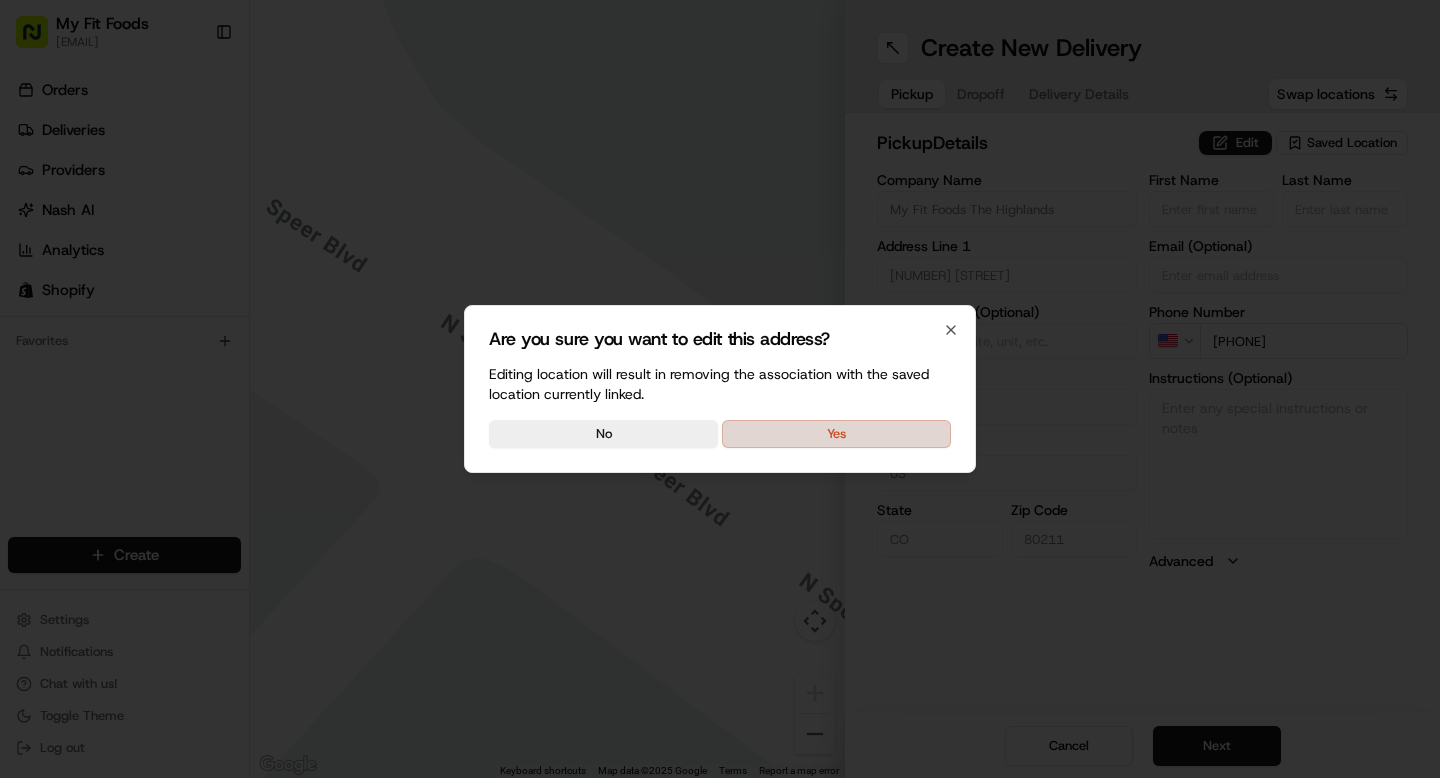 click on "Yes" at bounding box center (836, 434) 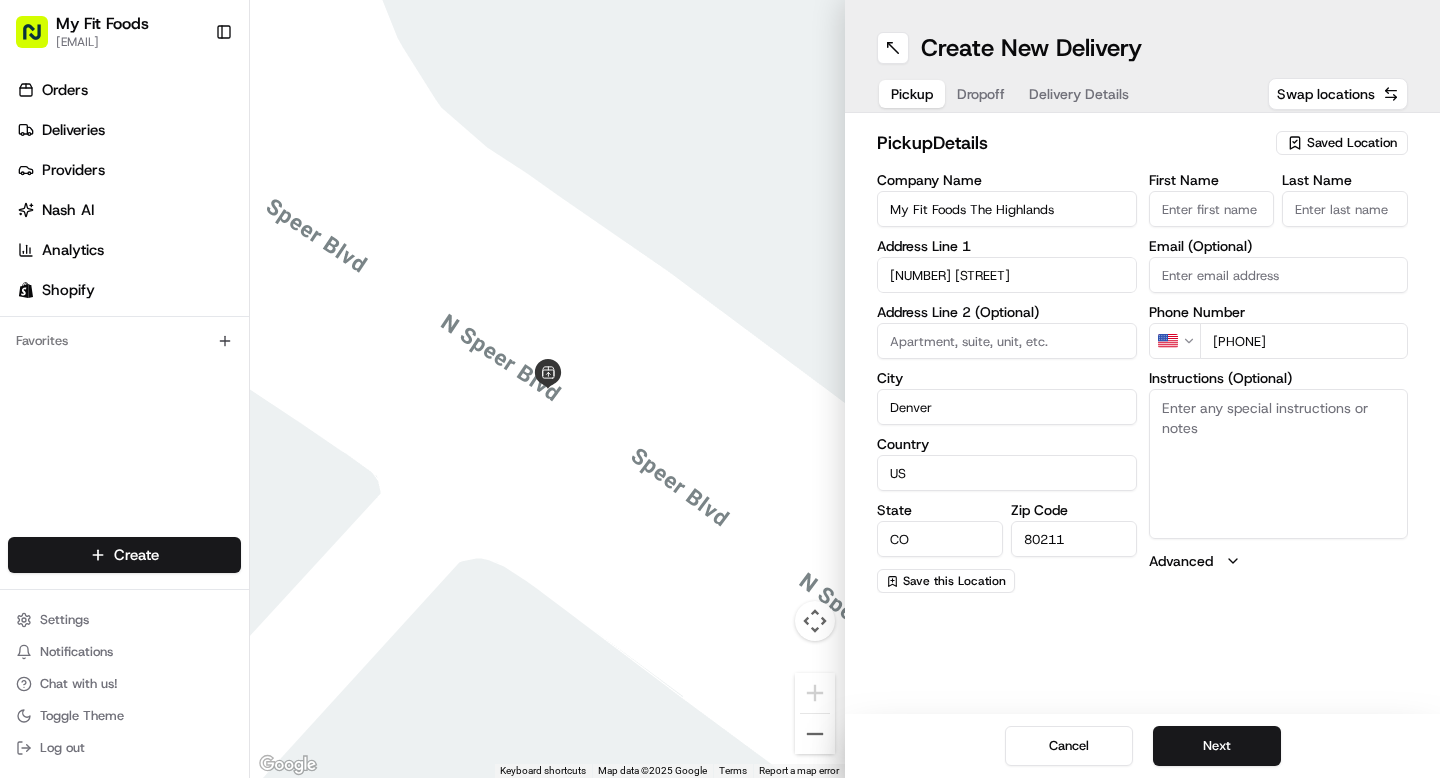 click on "Instructions (Optional)" at bounding box center [1279, 464] 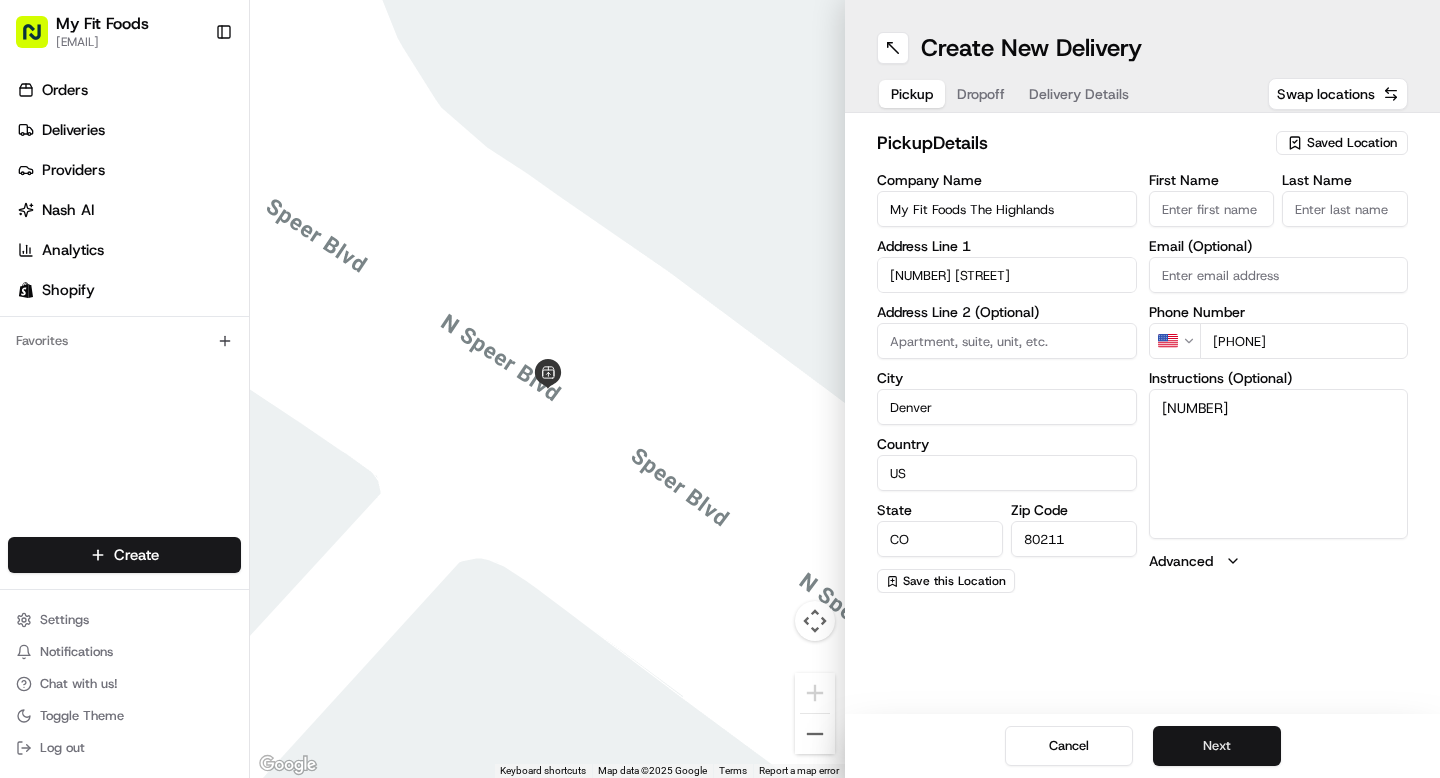 type on "[NUMBER]" 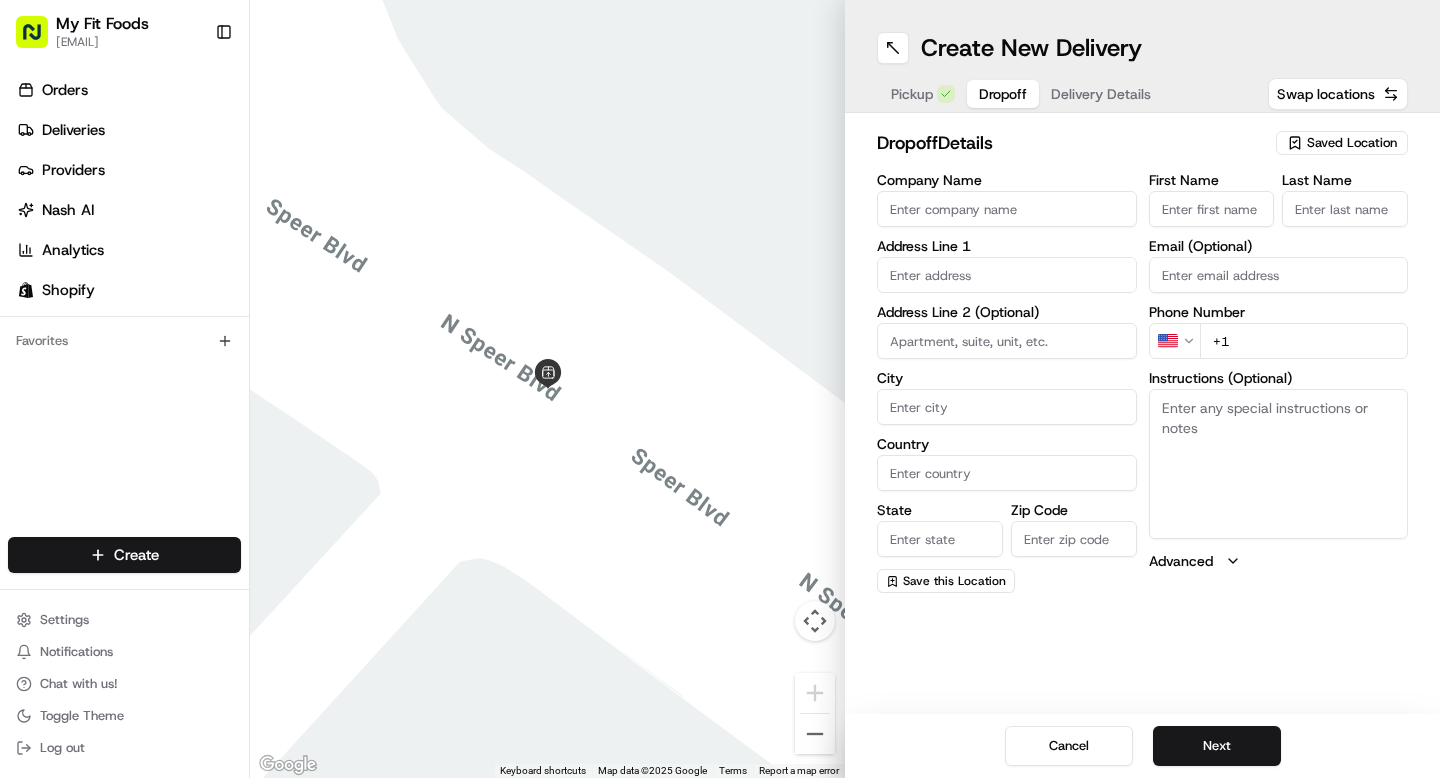 click at bounding box center [1007, 275] 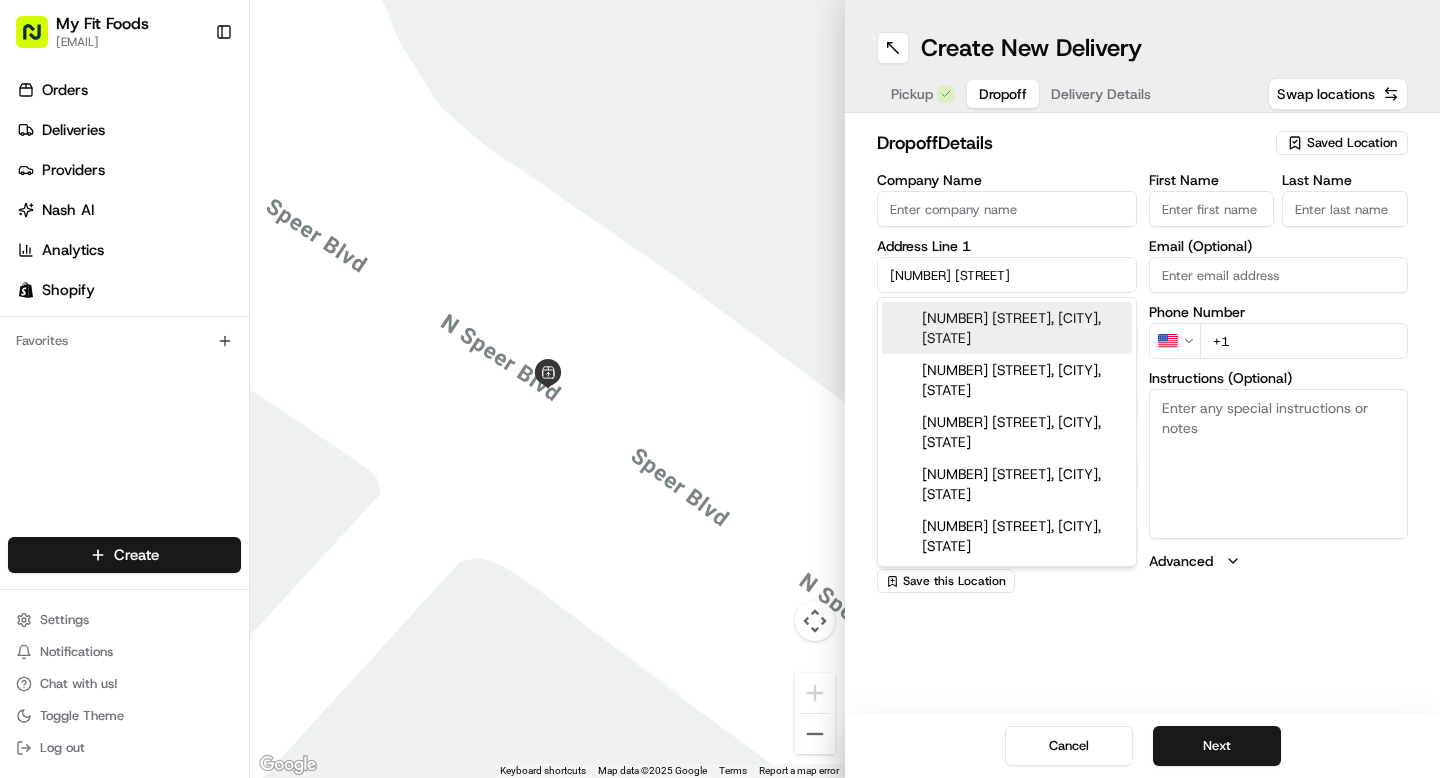 click on "503 South Rollie Avenue, Fort Lupton, CO" at bounding box center (1007, 328) 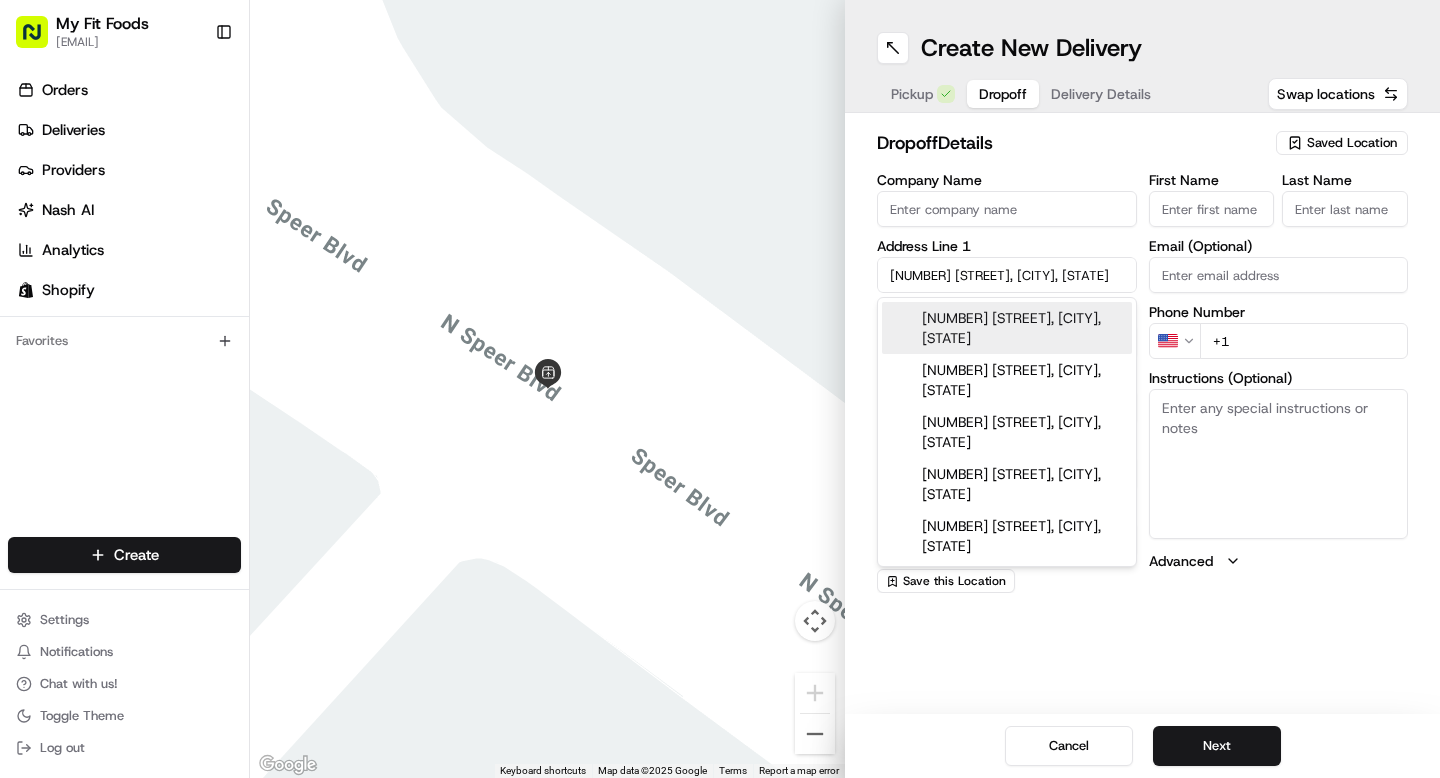 type on "503 S Rollie Ave, Fort Lupton, CO 80621, USA" 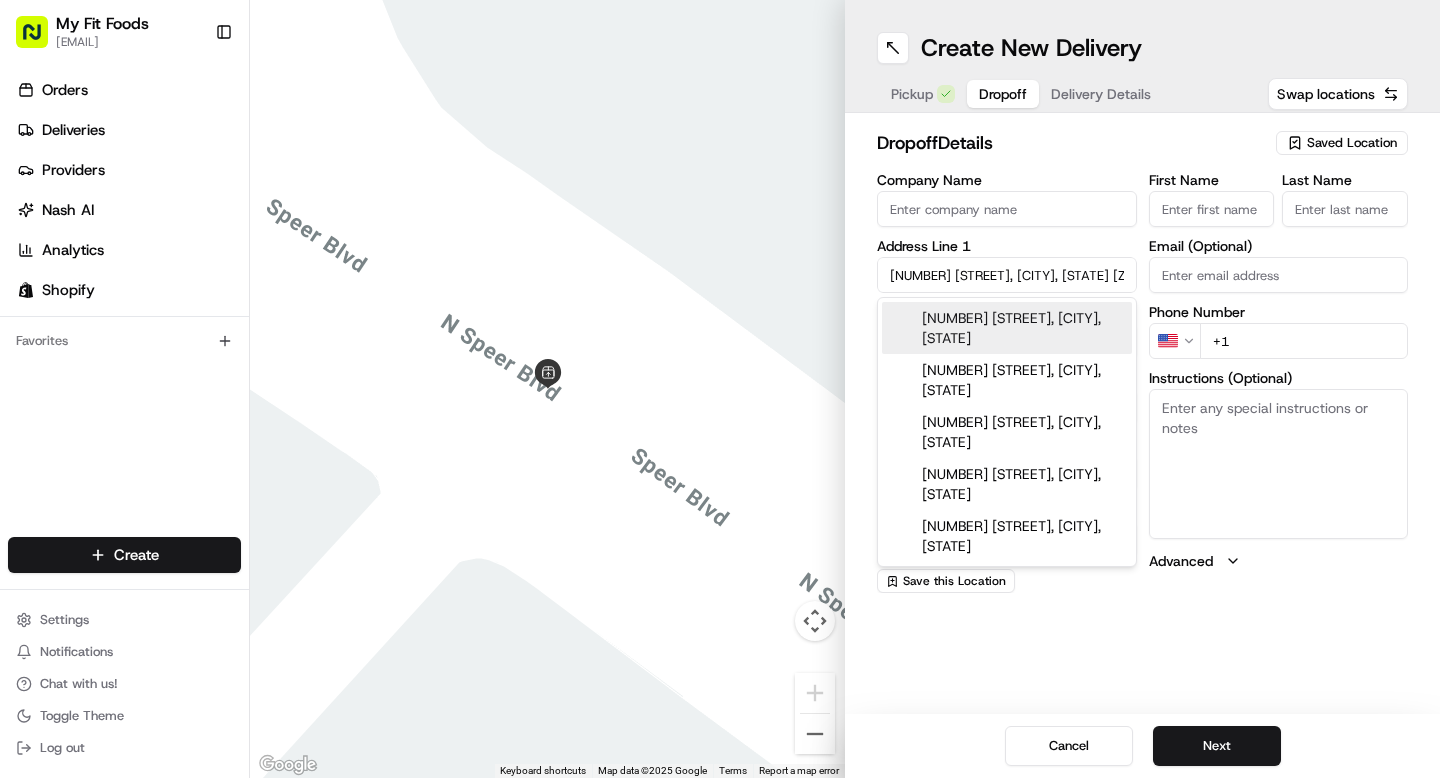 type on "503 South Rollie Avenue" 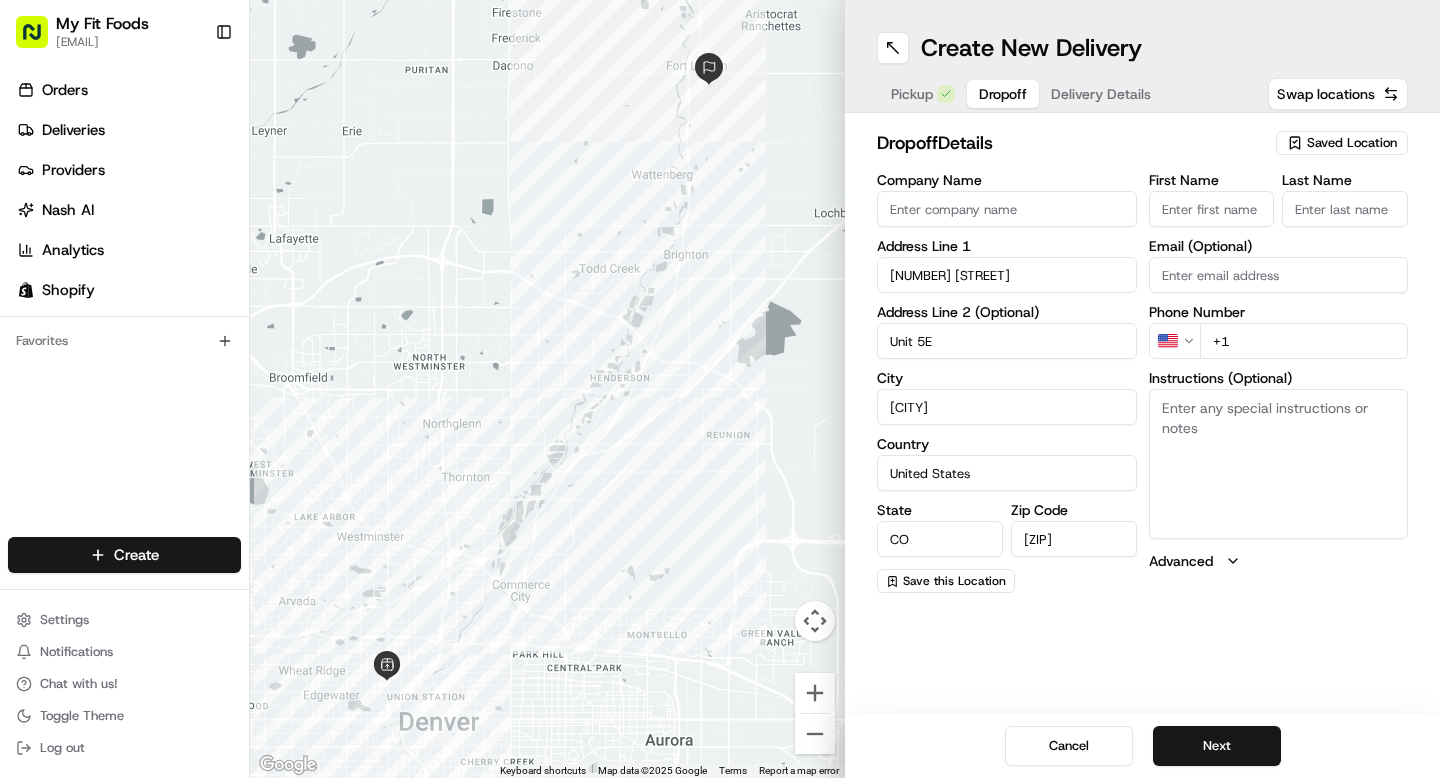 type on "Unit 5E" 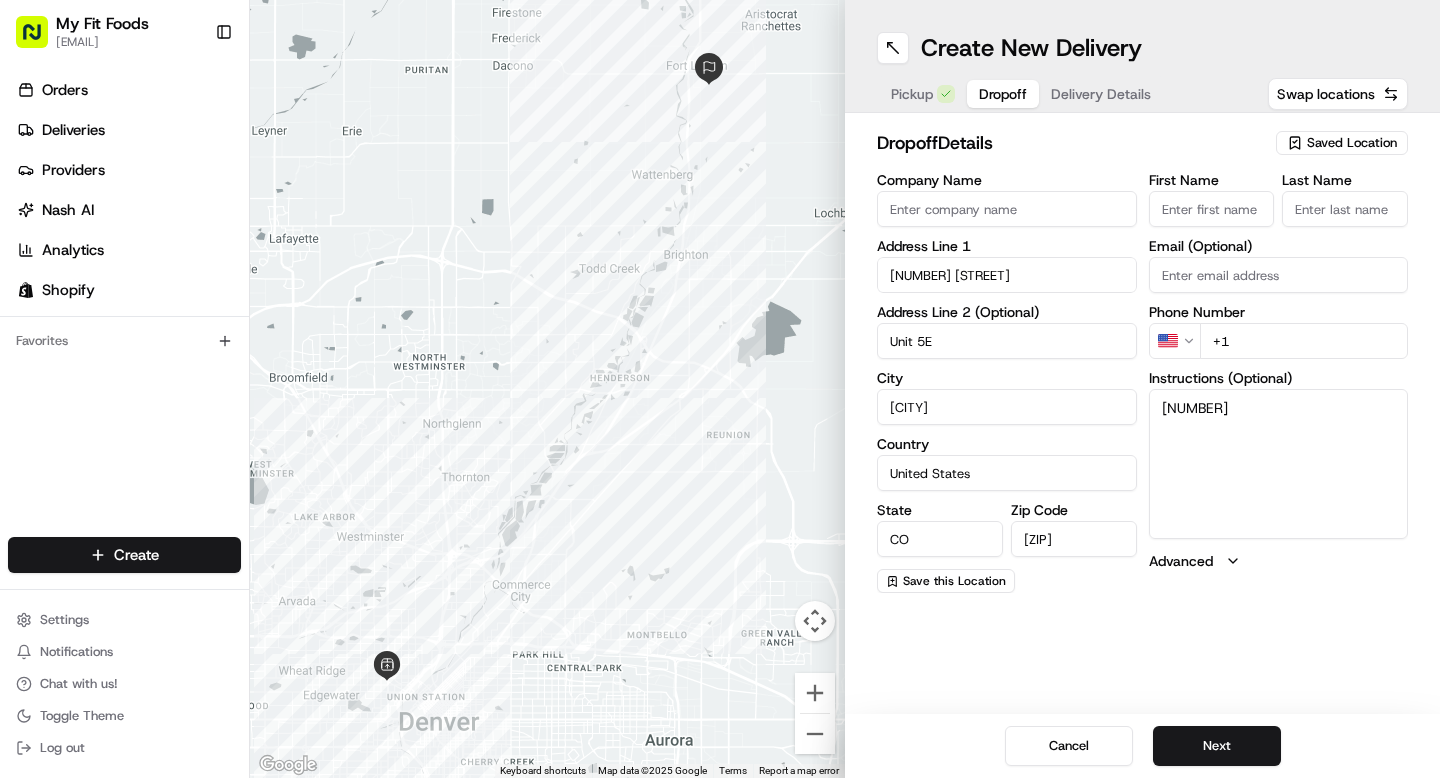 type on "[NUMBER]" 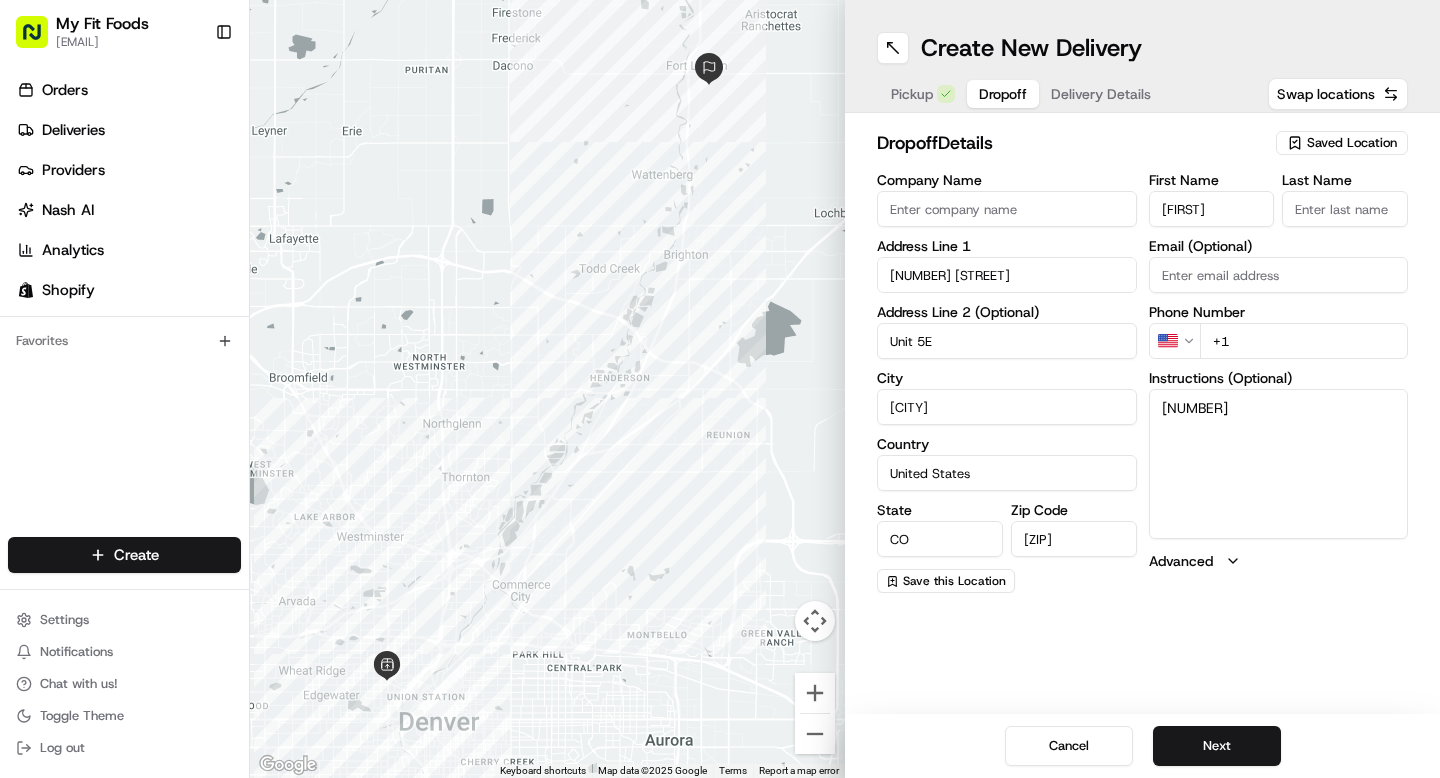 type on "[FIRST]" 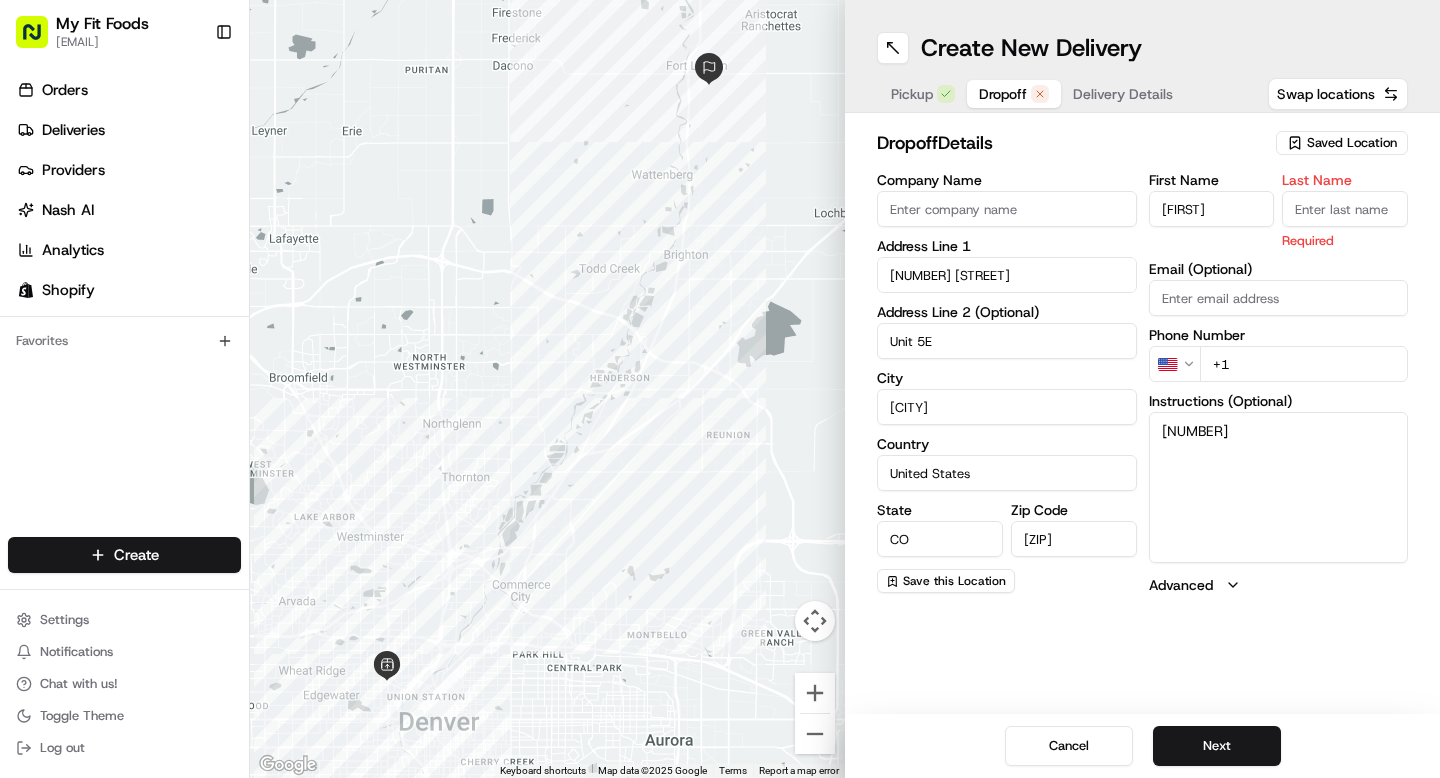 click on "Last Name" at bounding box center [1345, 209] 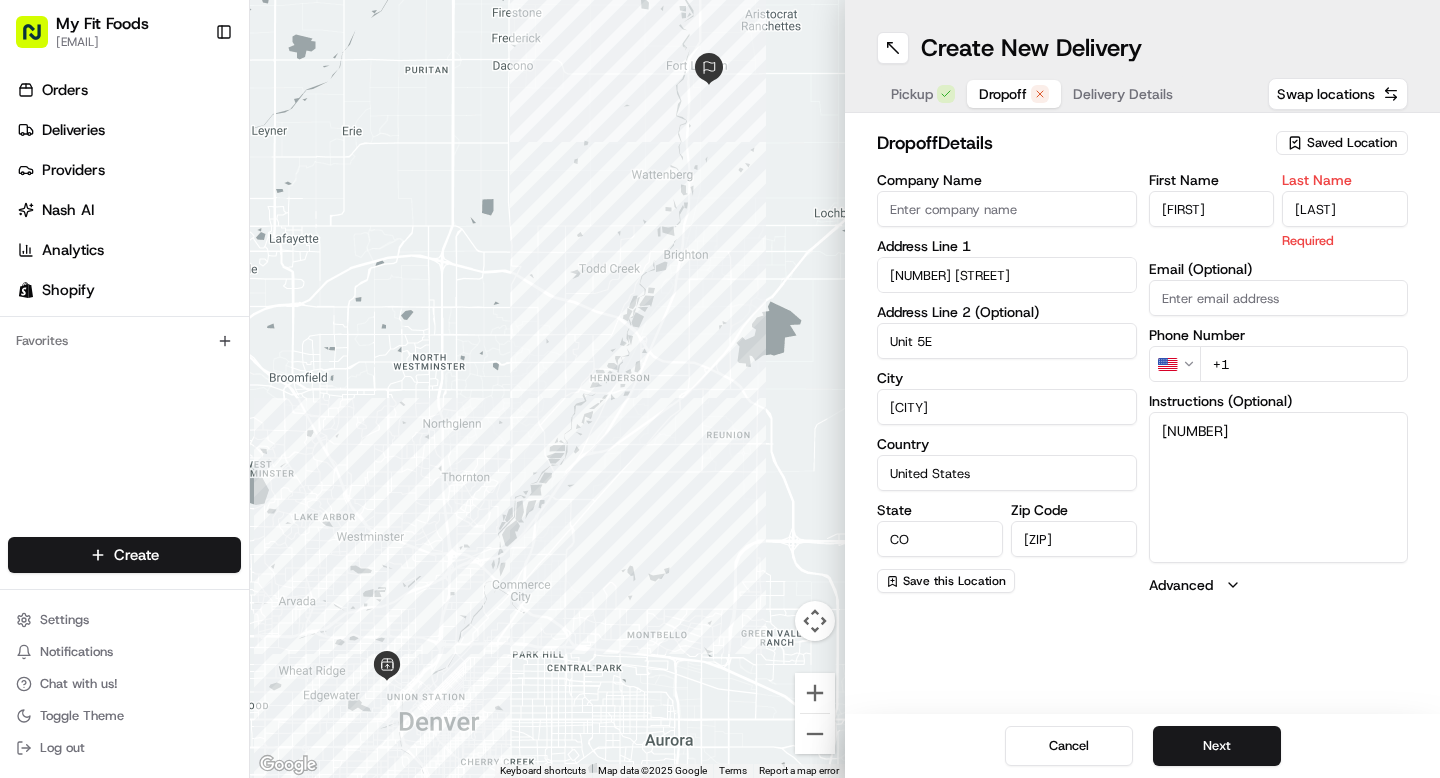 type on "Cass" 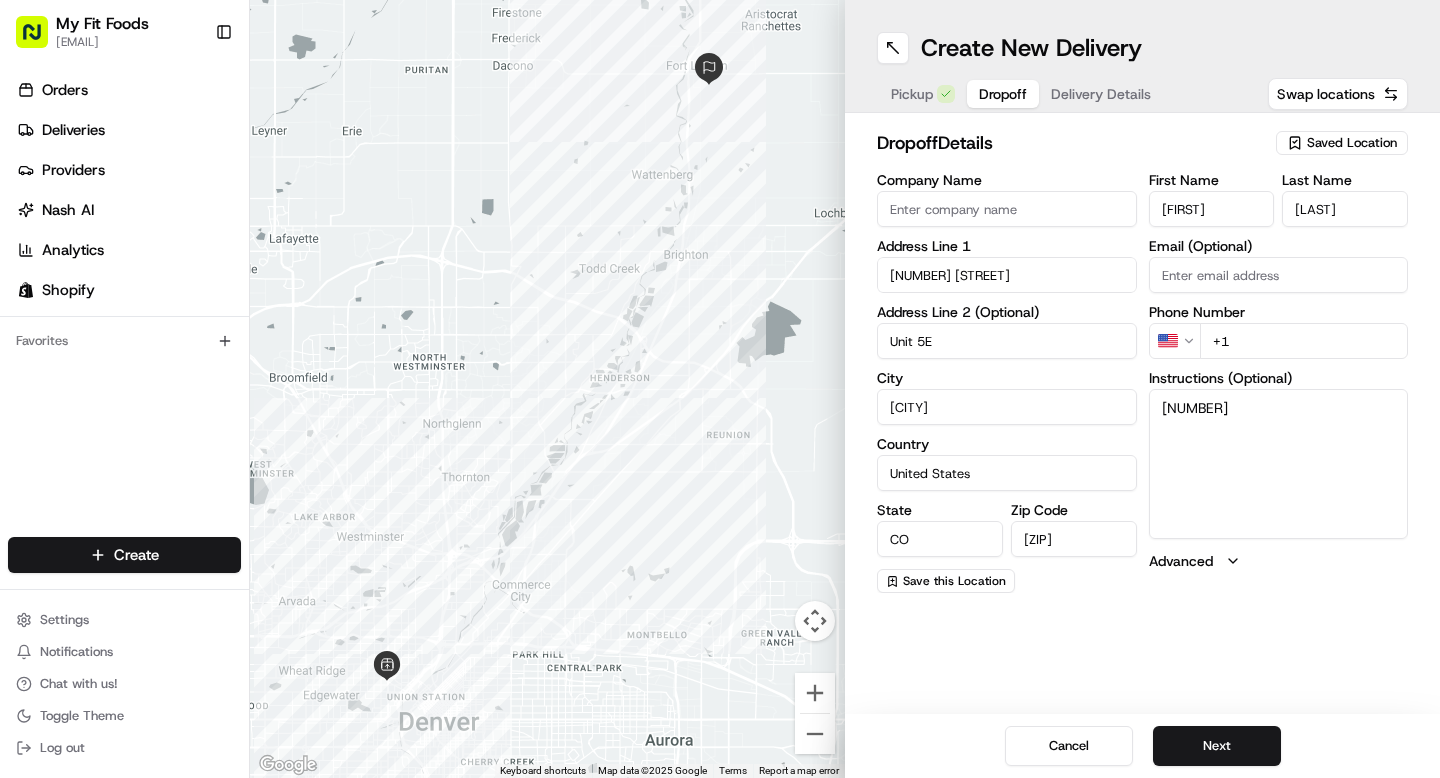 paste on "719 201 9820" 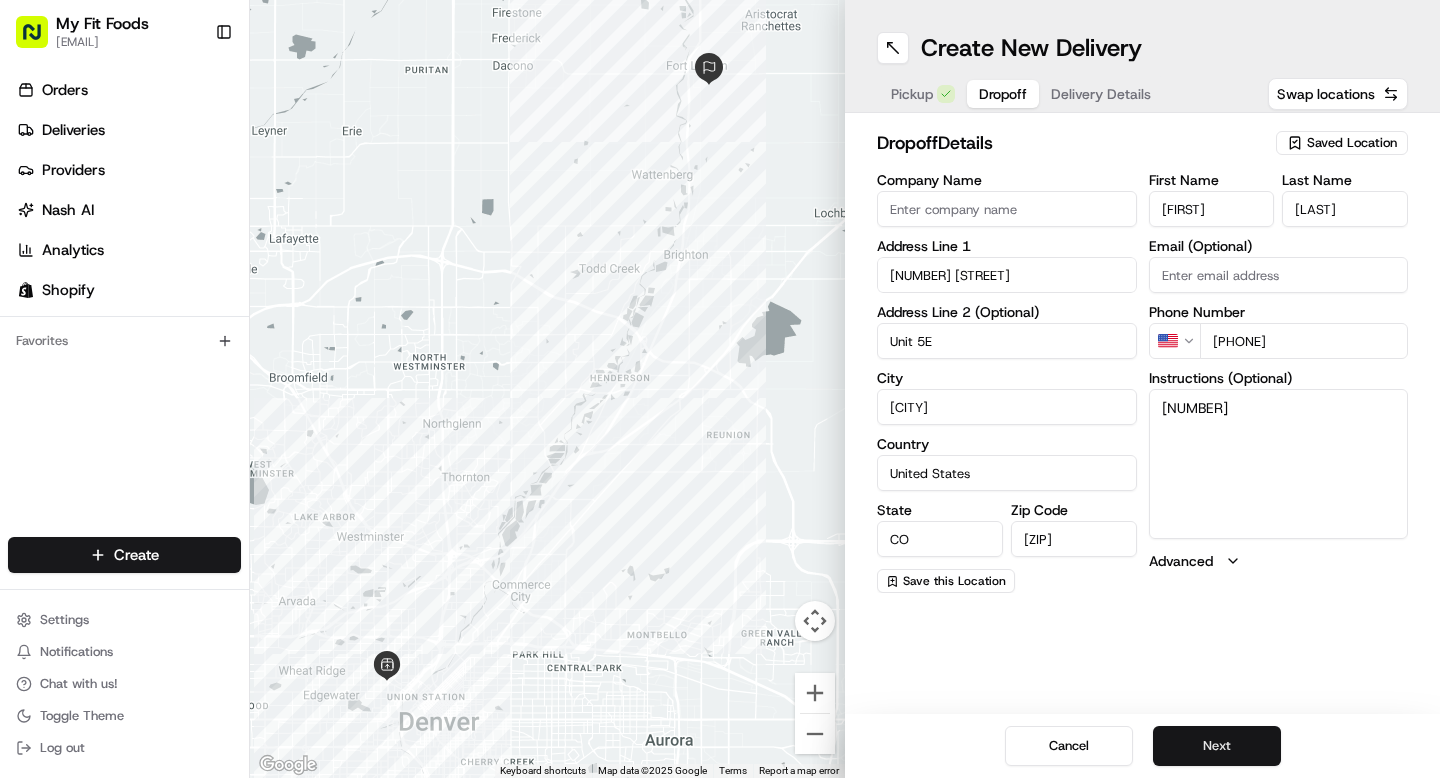 type on "+1 719 201 9820" 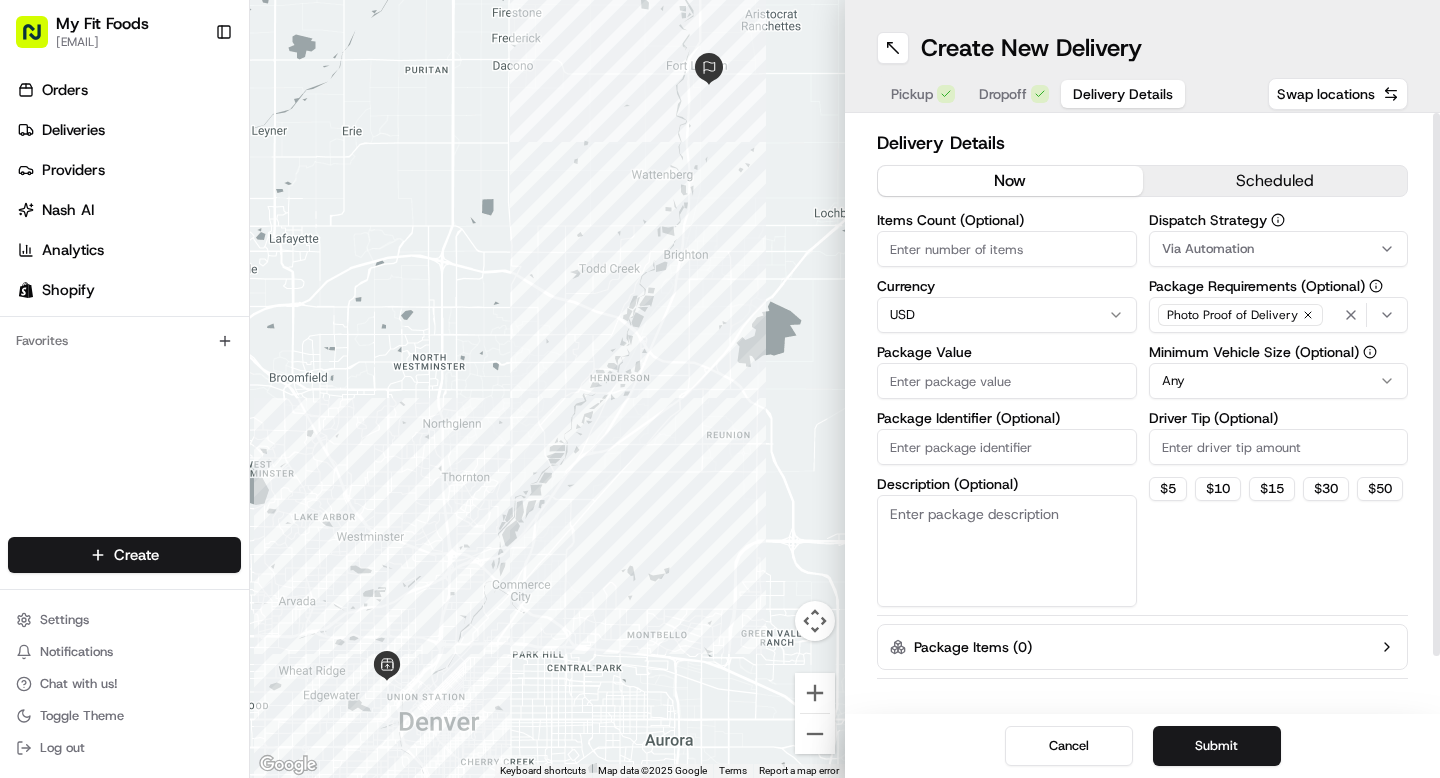click on "scheduled" at bounding box center (1275, 181) 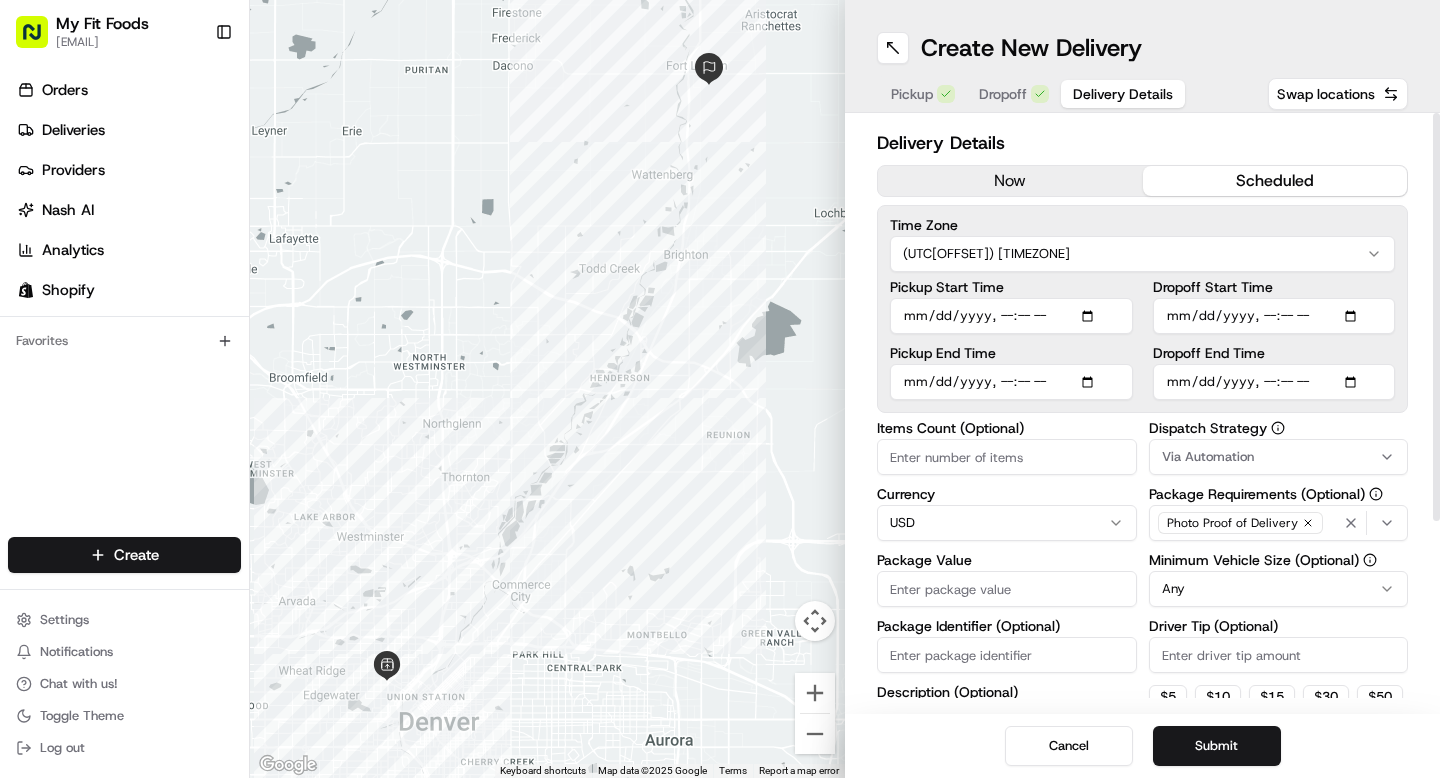 click on "Pickup Start Time" at bounding box center [1011, 316] 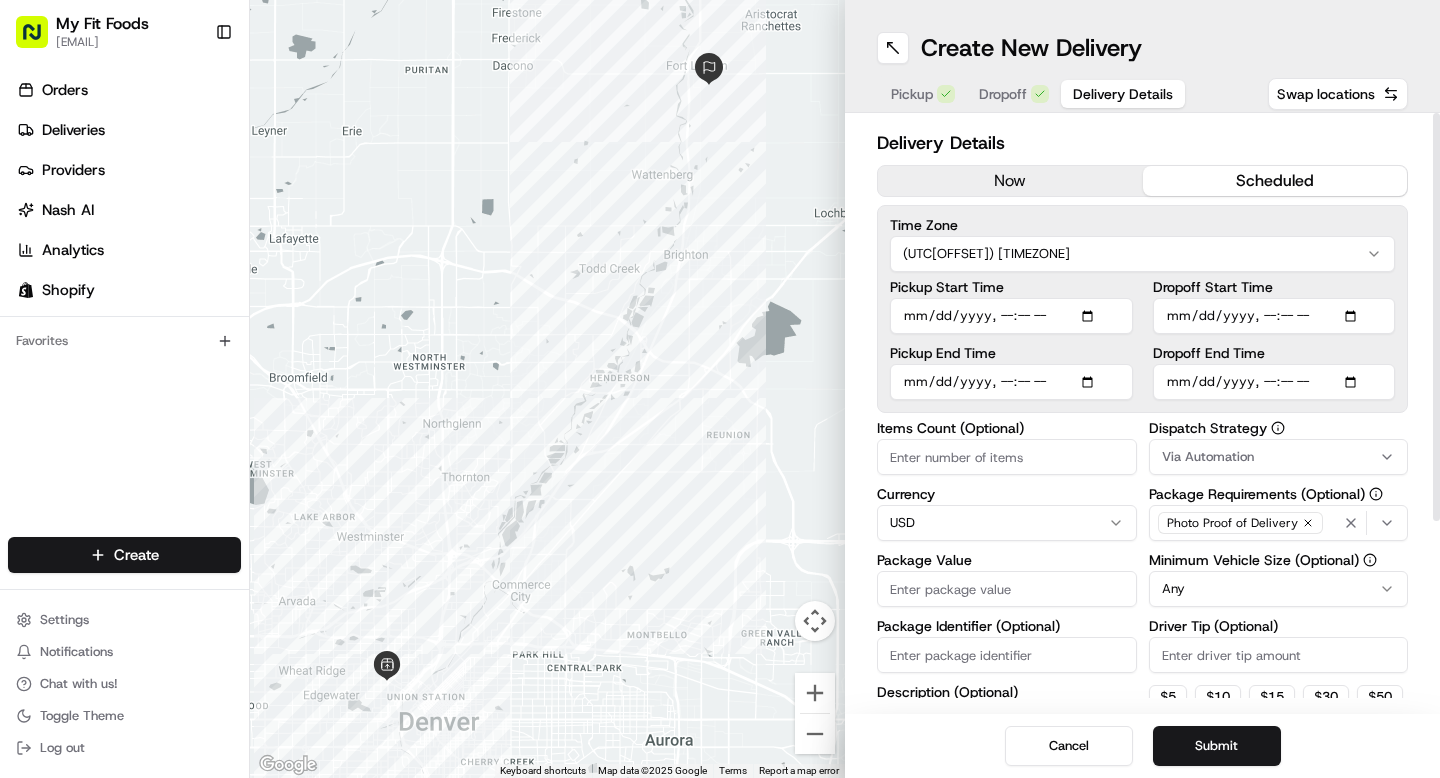 type on "2025-08-04T17:00" 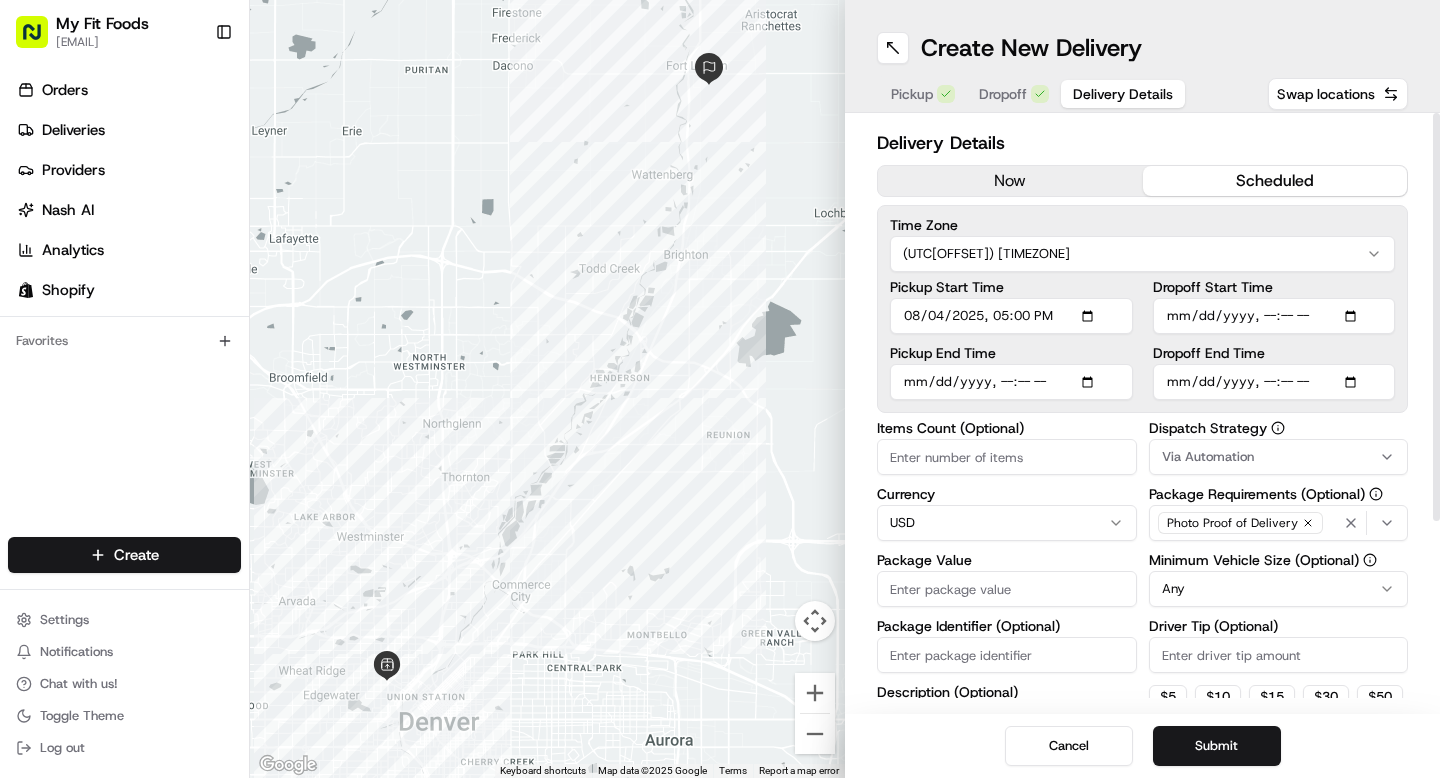 click on "Pickup End Time" at bounding box center (1011, 382) 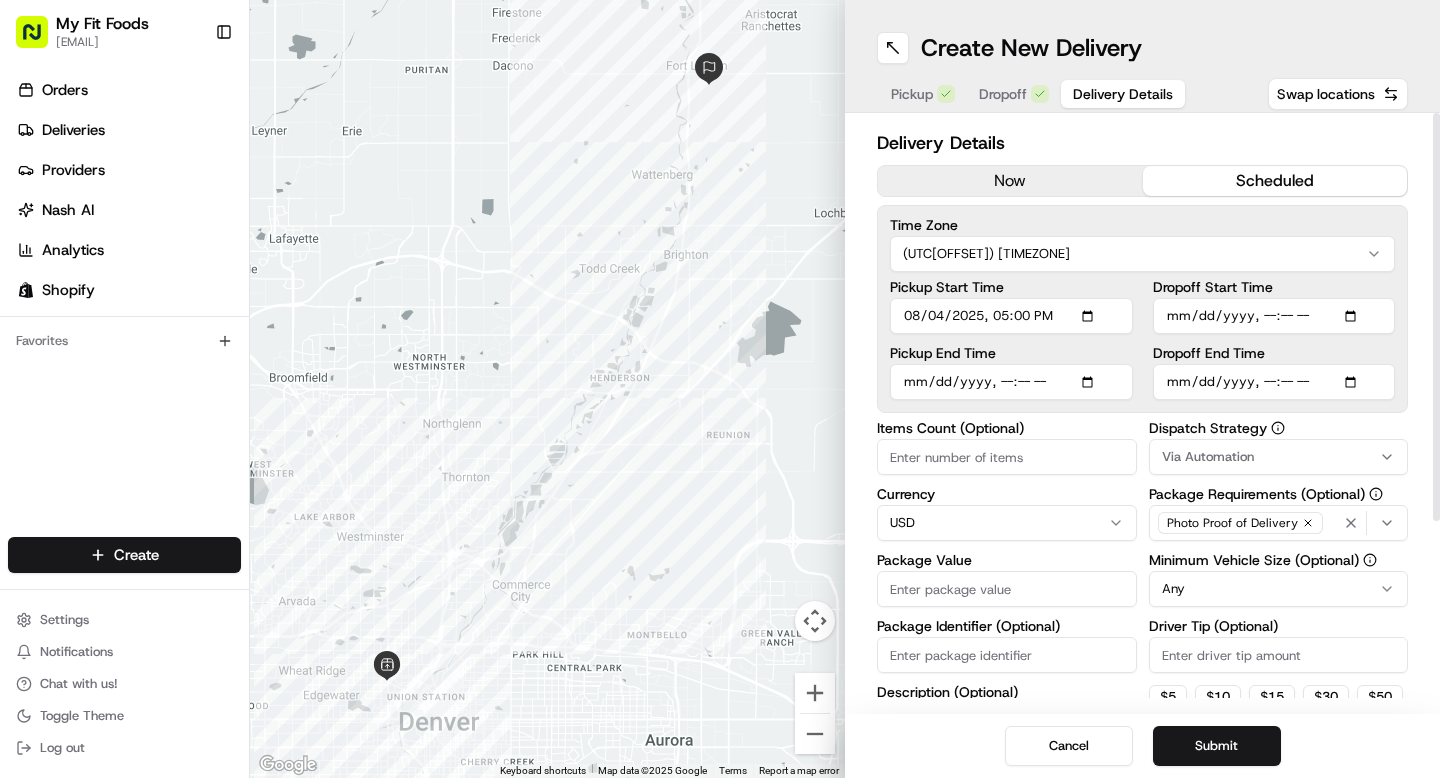 click on "Dropoff Start Time" at bounding box center [1274, 316] 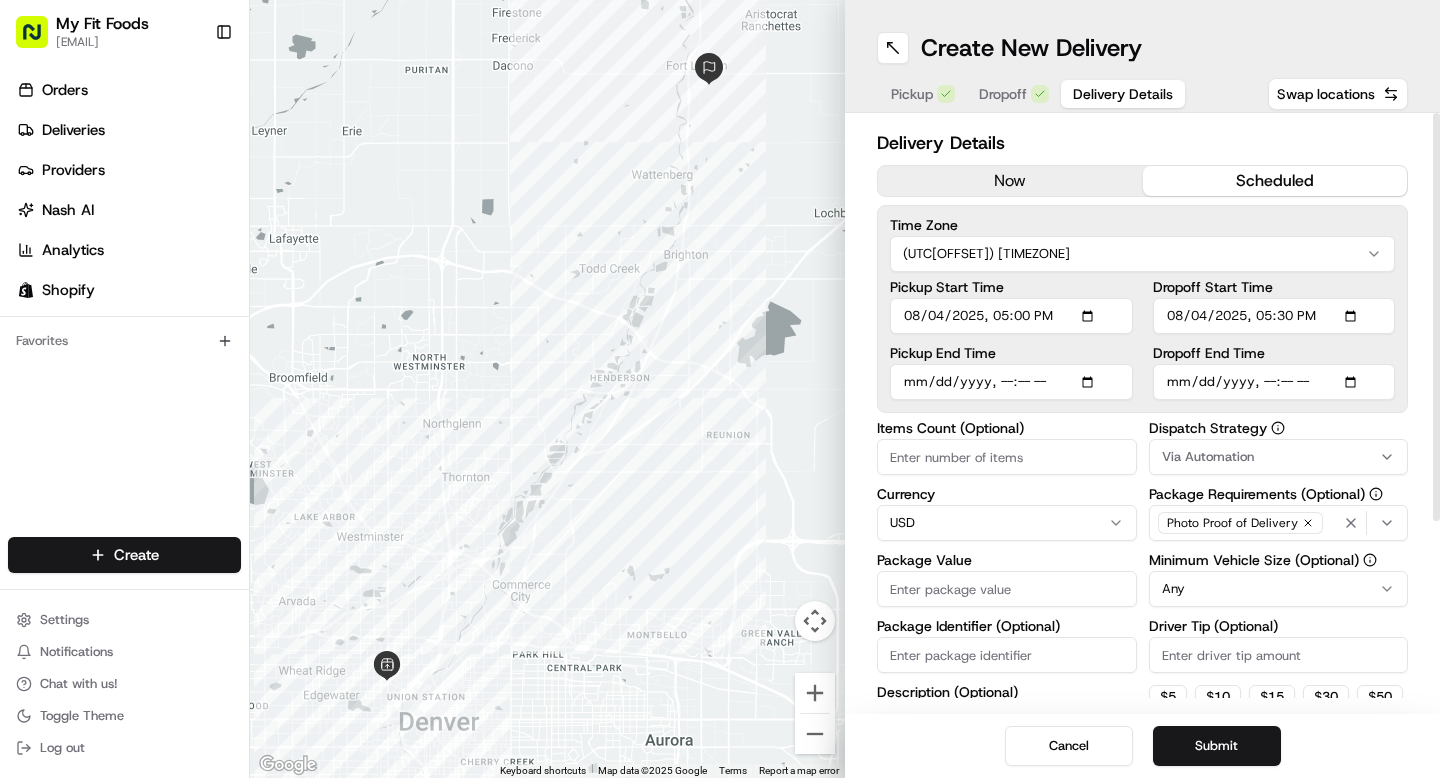 click on "Dropoff End Time" at bounding box center (1274, 382) 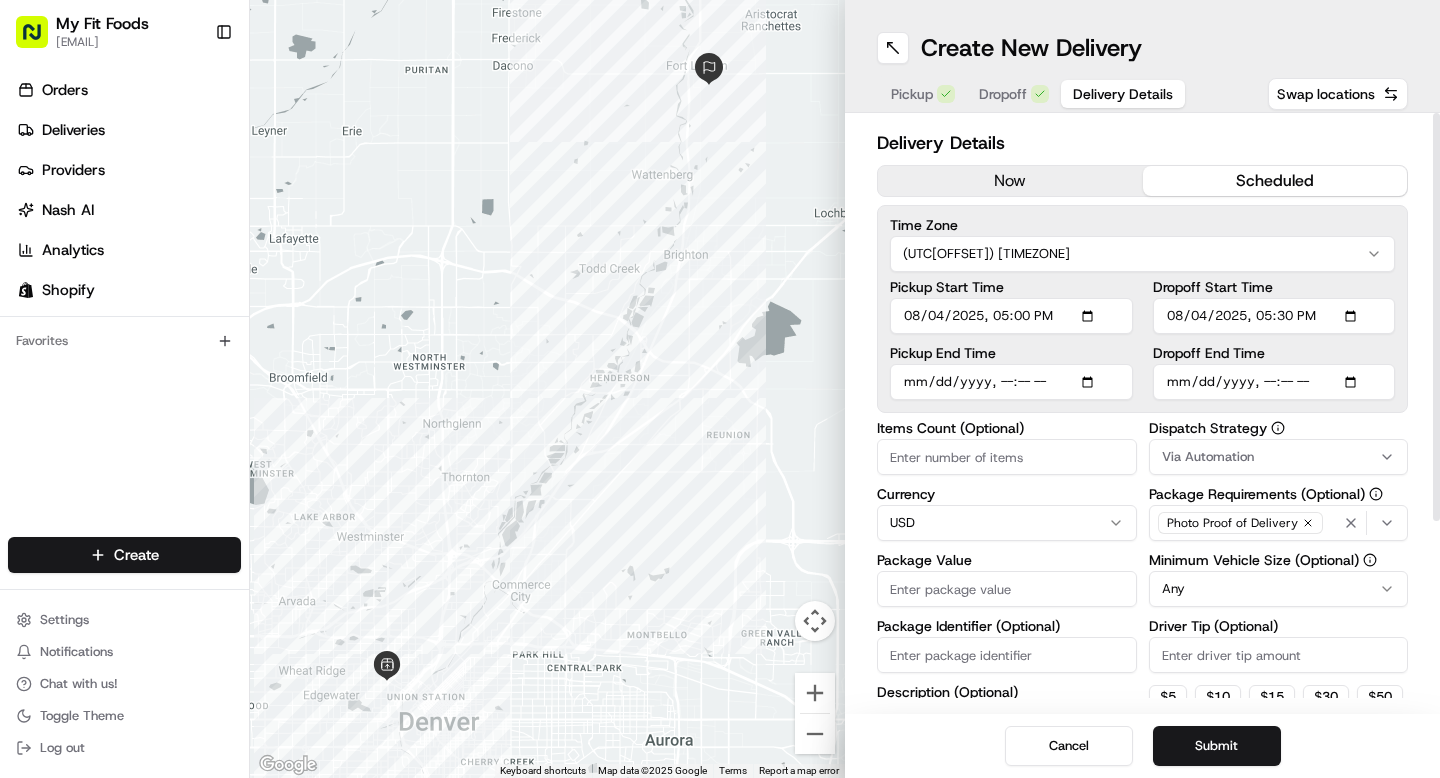 click on "Dropoff End Time" at bounding box center (1274, 382) 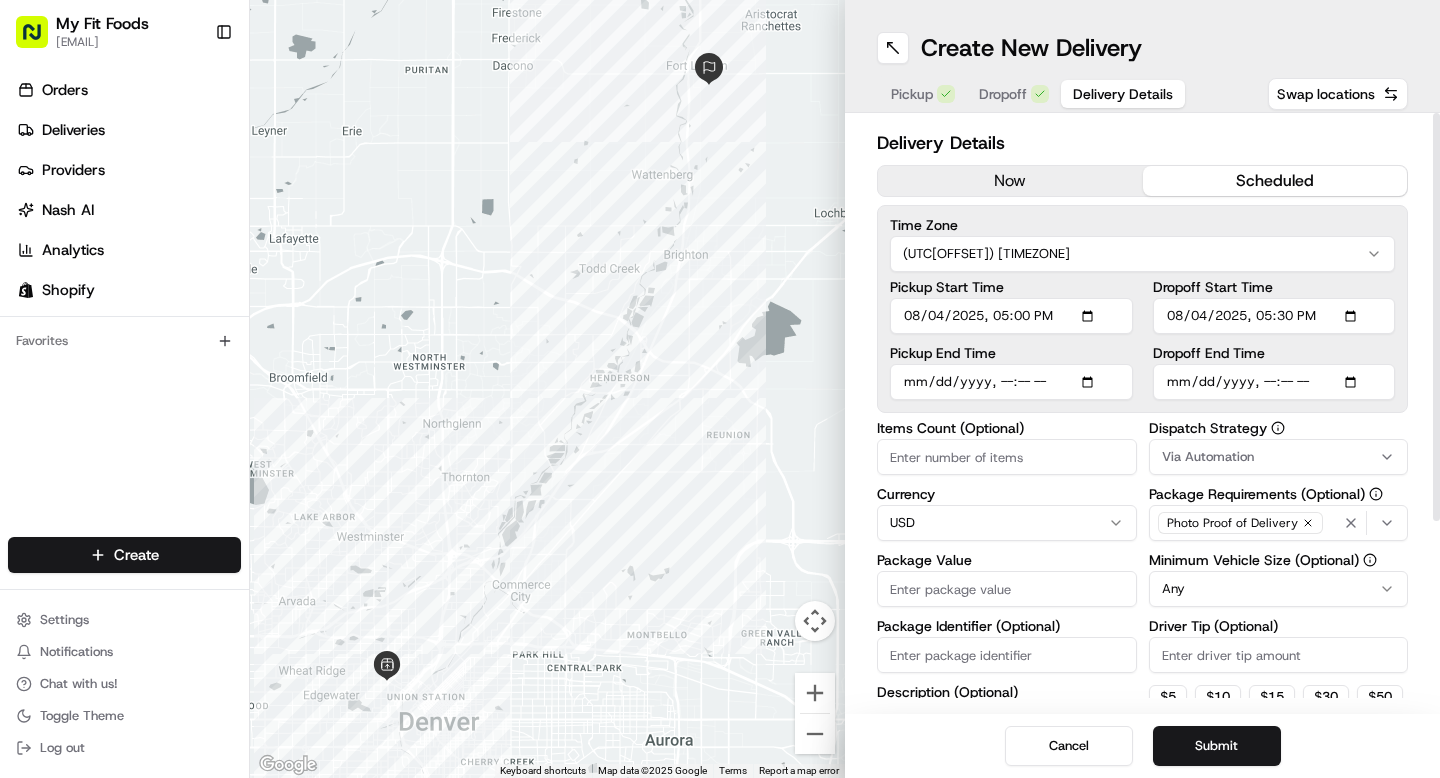click on "Dropoff End Time" at bounding box center (1274, 382) 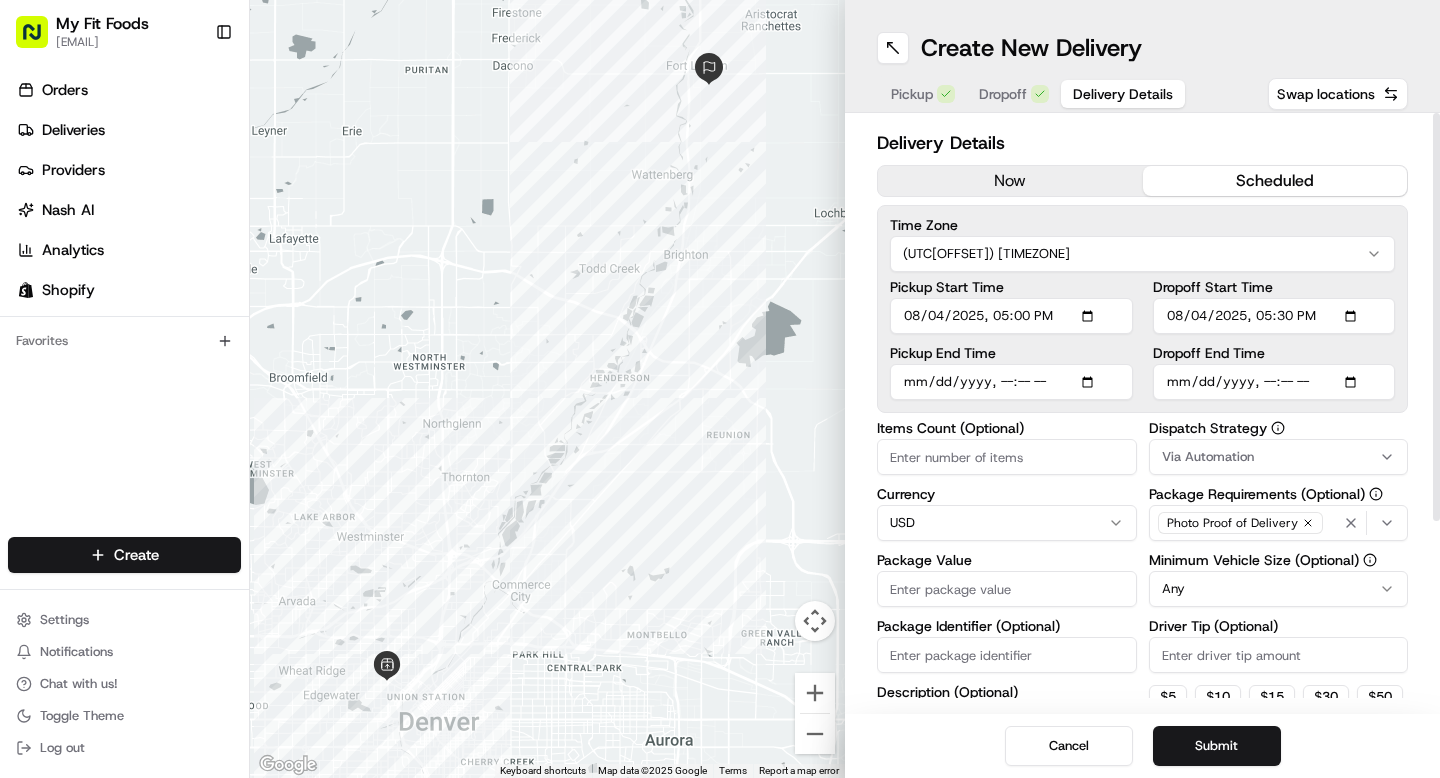click on "Dropoff End Time" at bounding box center [1274, 382] 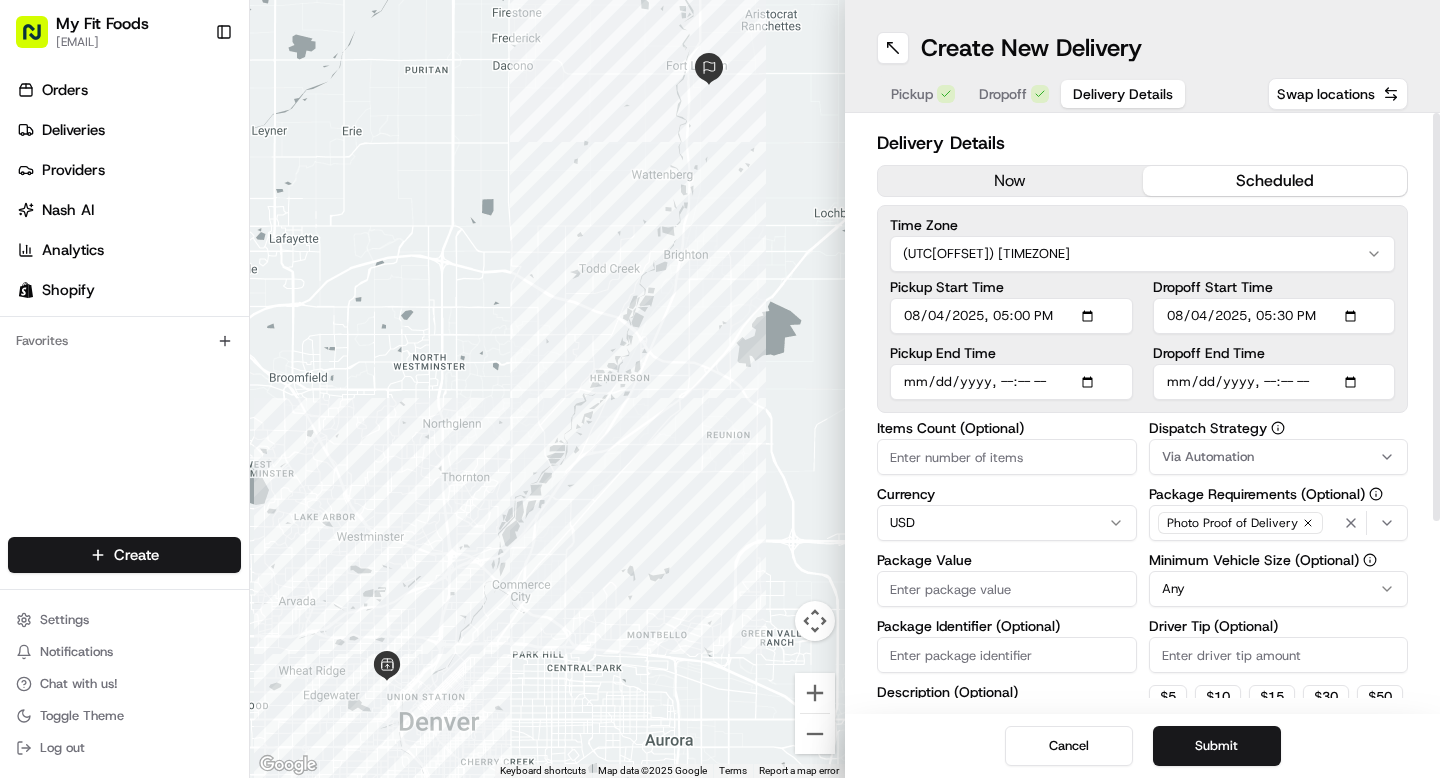 click on "Pickup End Time" at bounding box center [1011, 382] 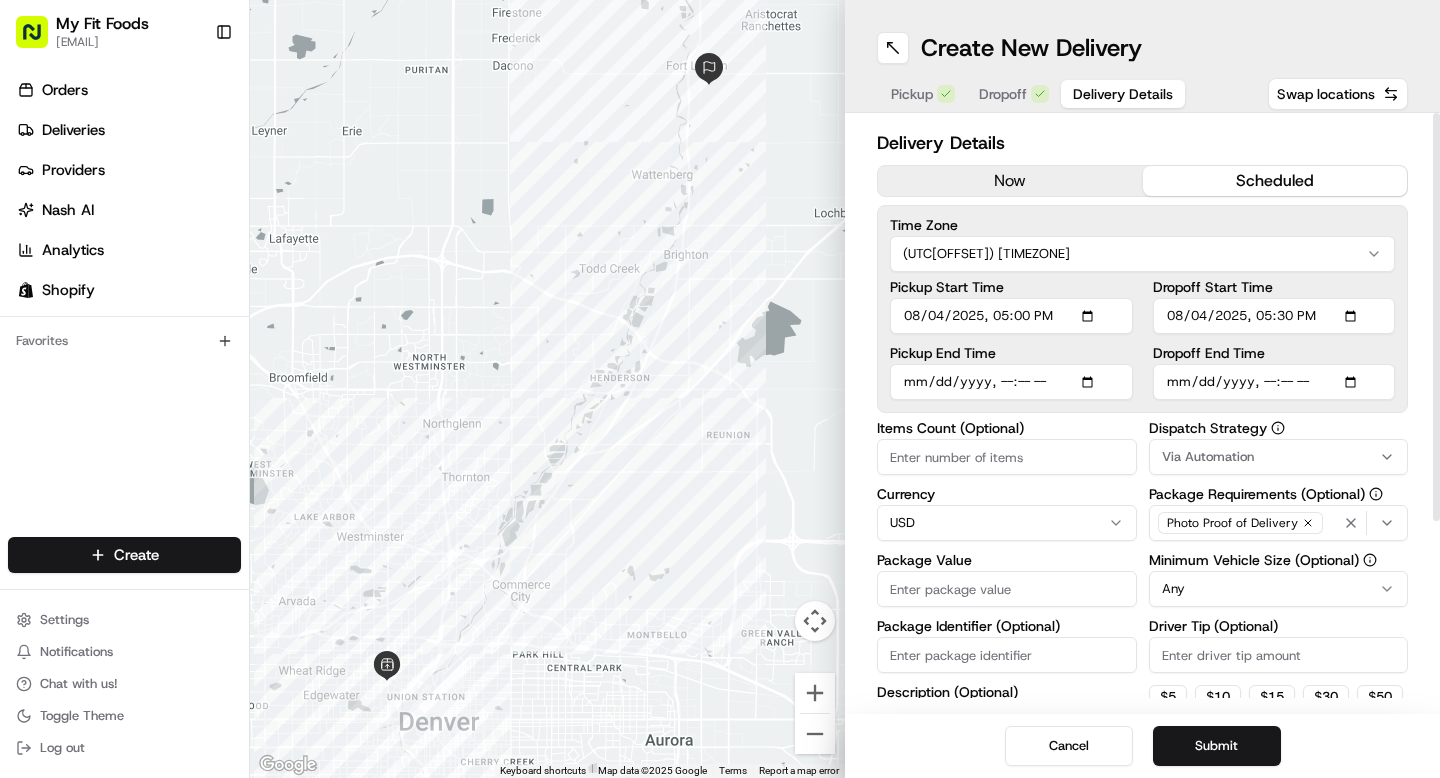 click on "Pickup End Time" at bounding box center [1011, 382] 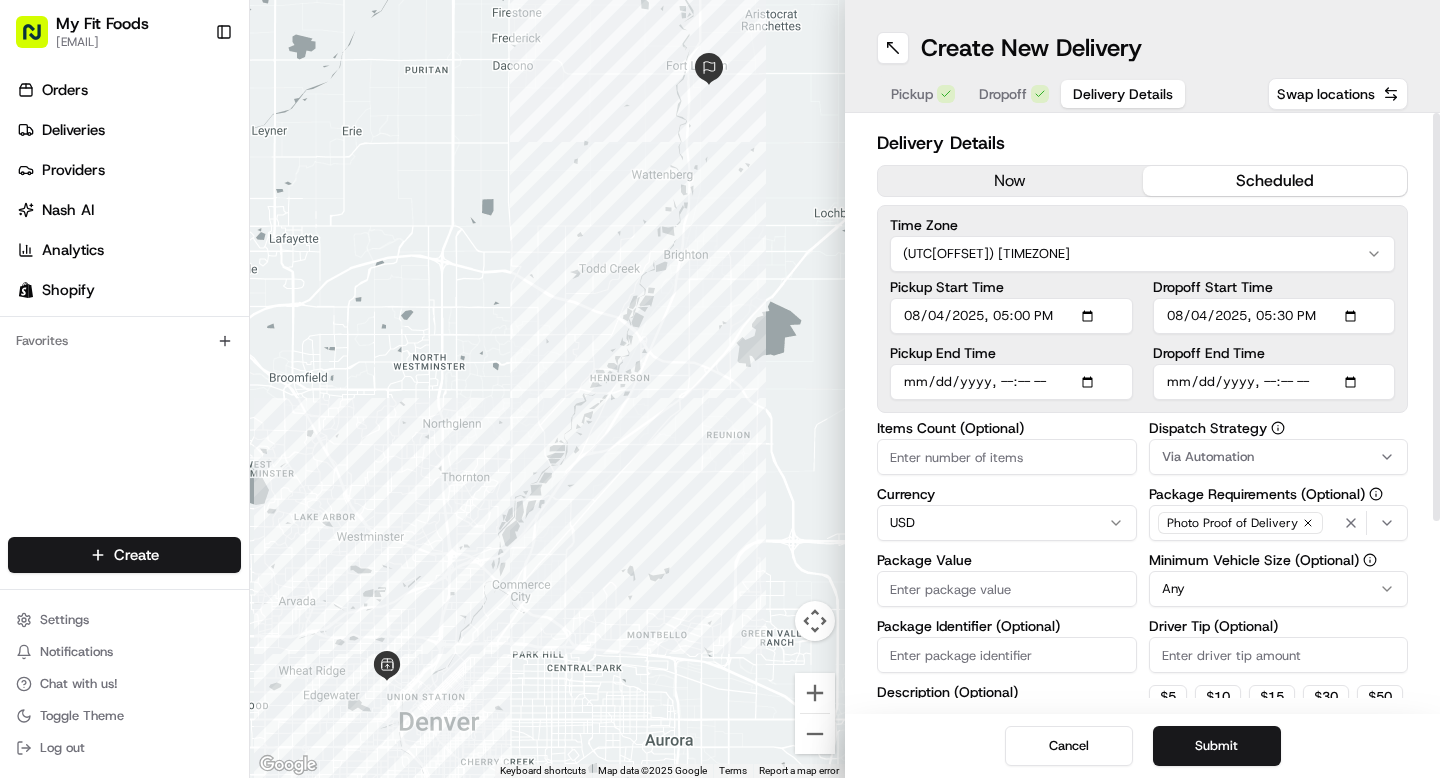 click on "Dropoff End Time" at bounding box center [1274, 382] 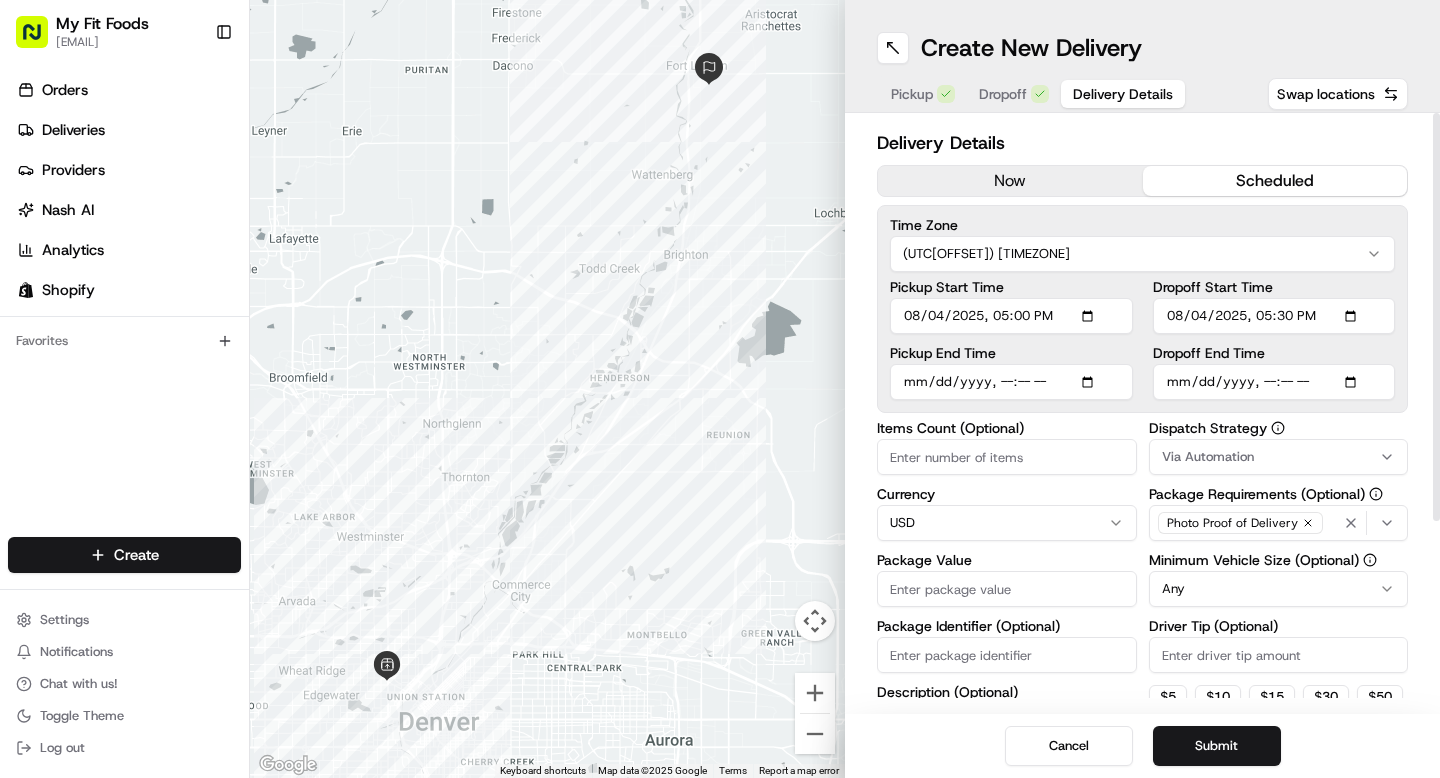 click on "Dropoff End Time" at bounding box center (1274, 382) 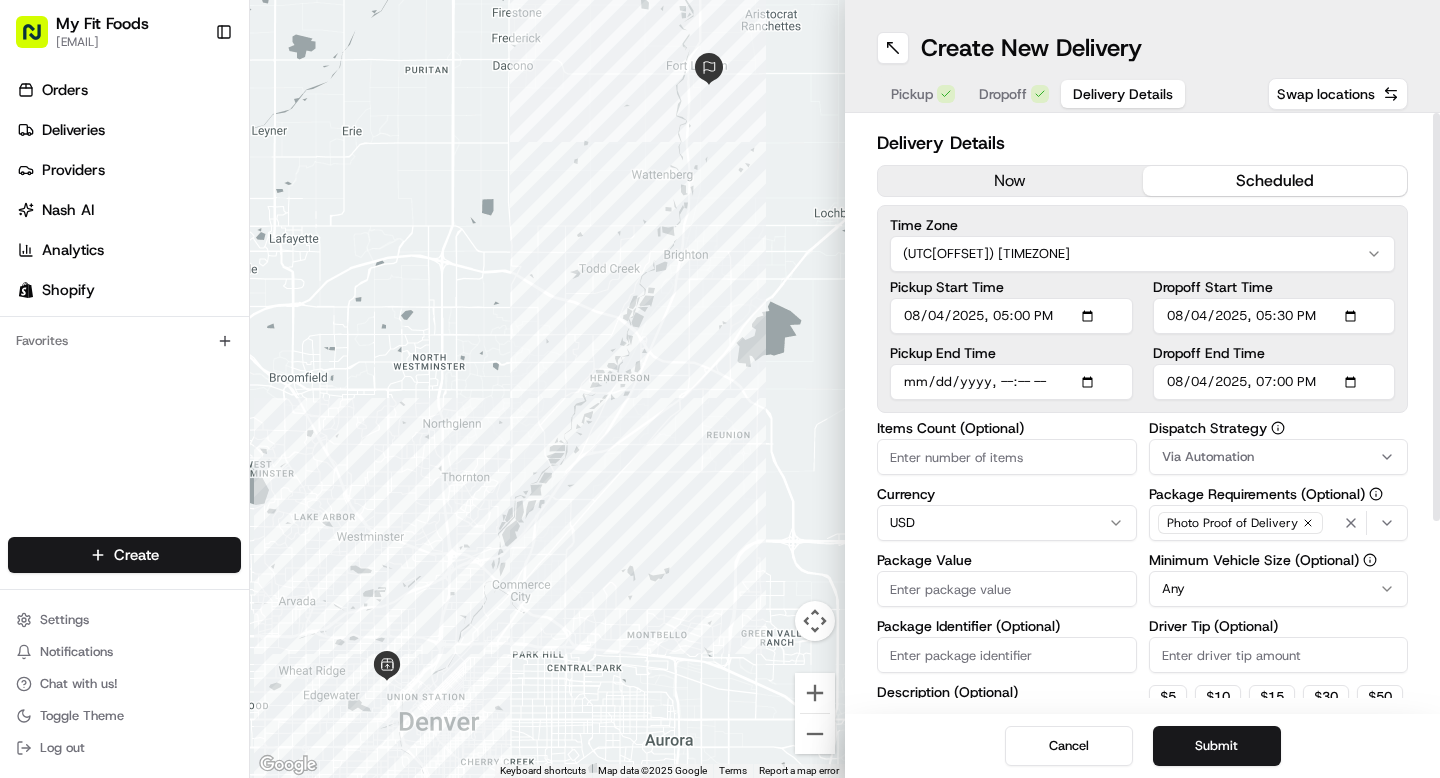 click on "Time Zone" at bounding box center [1142, 225] 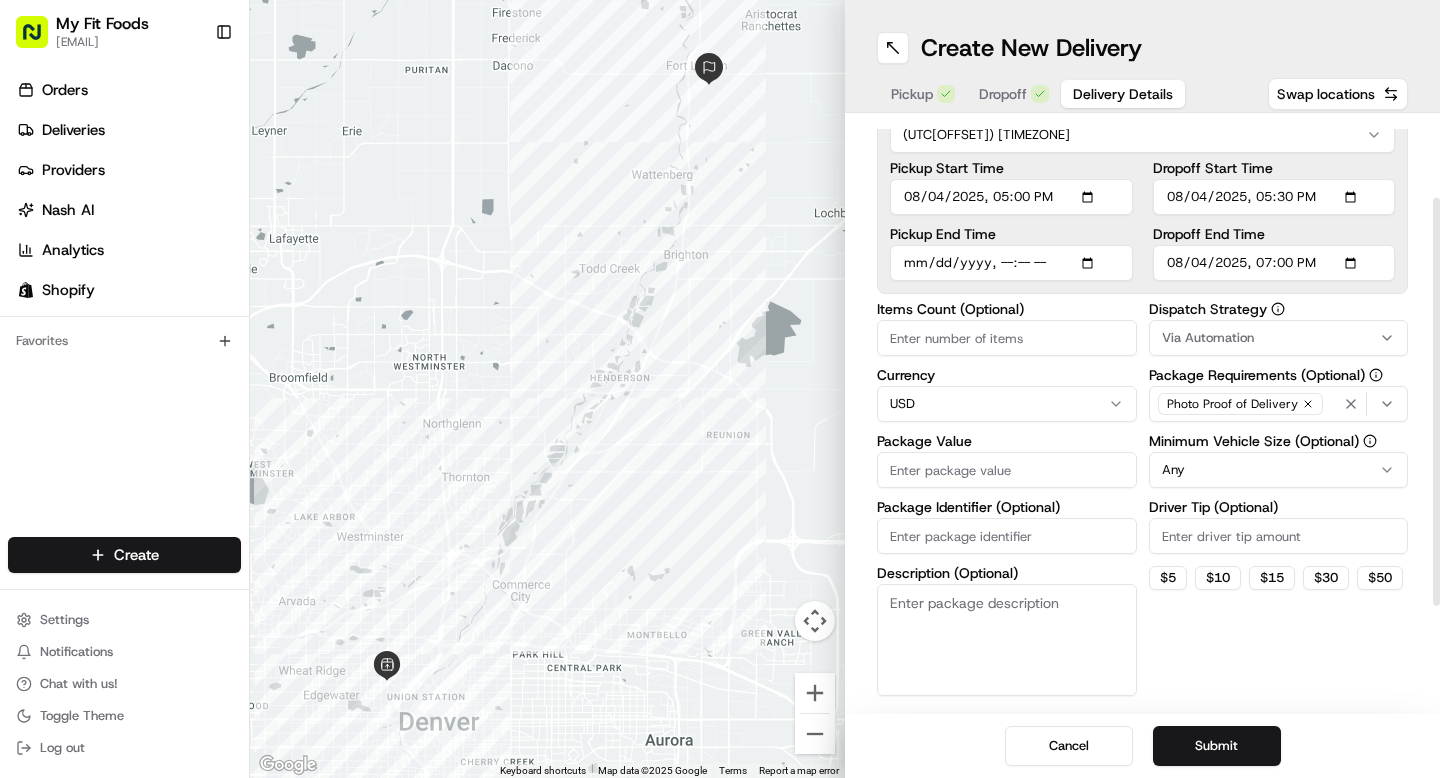 scroll, scrollTop: 120, scrollLeft: 0, axis: vertical 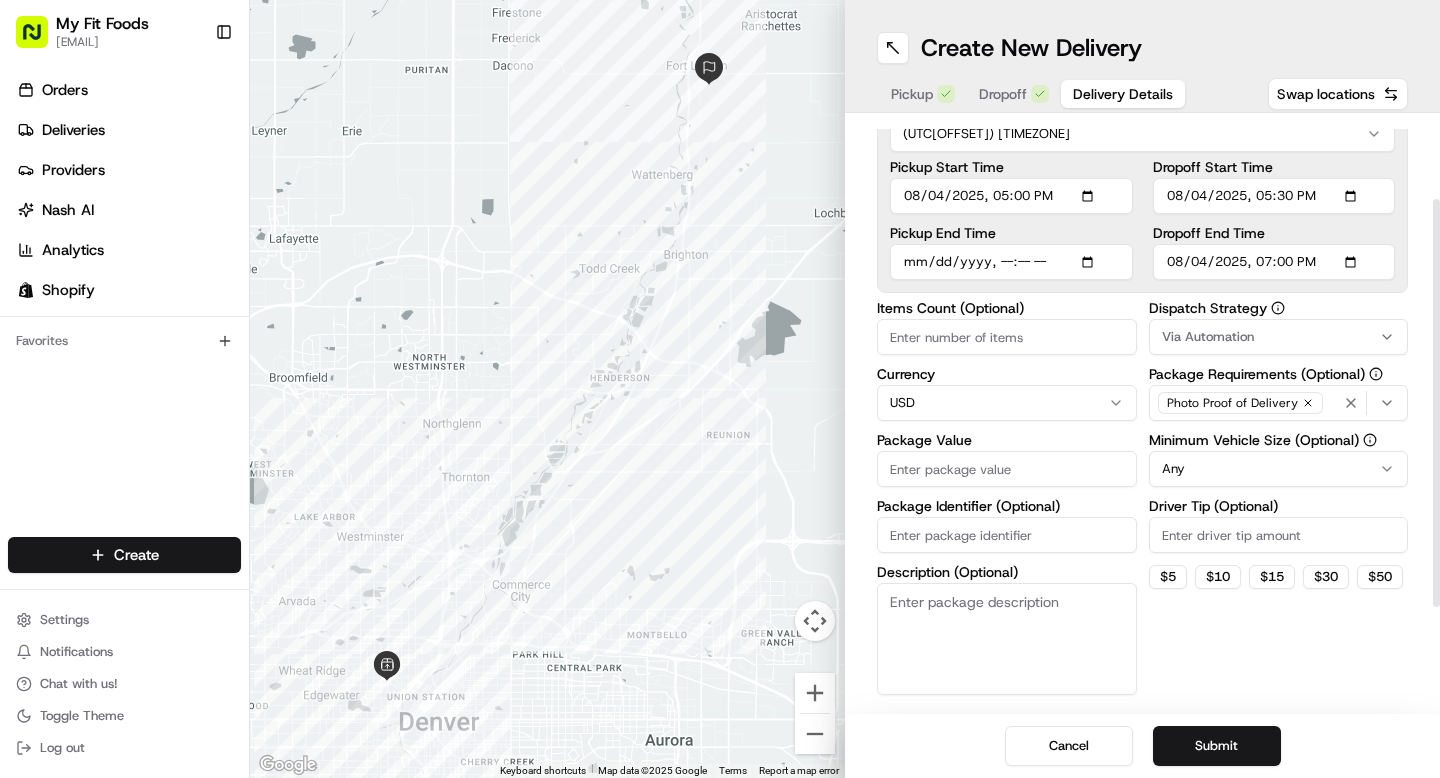 click on "Items Count (Optional)" at bounding box center [1007, 337] 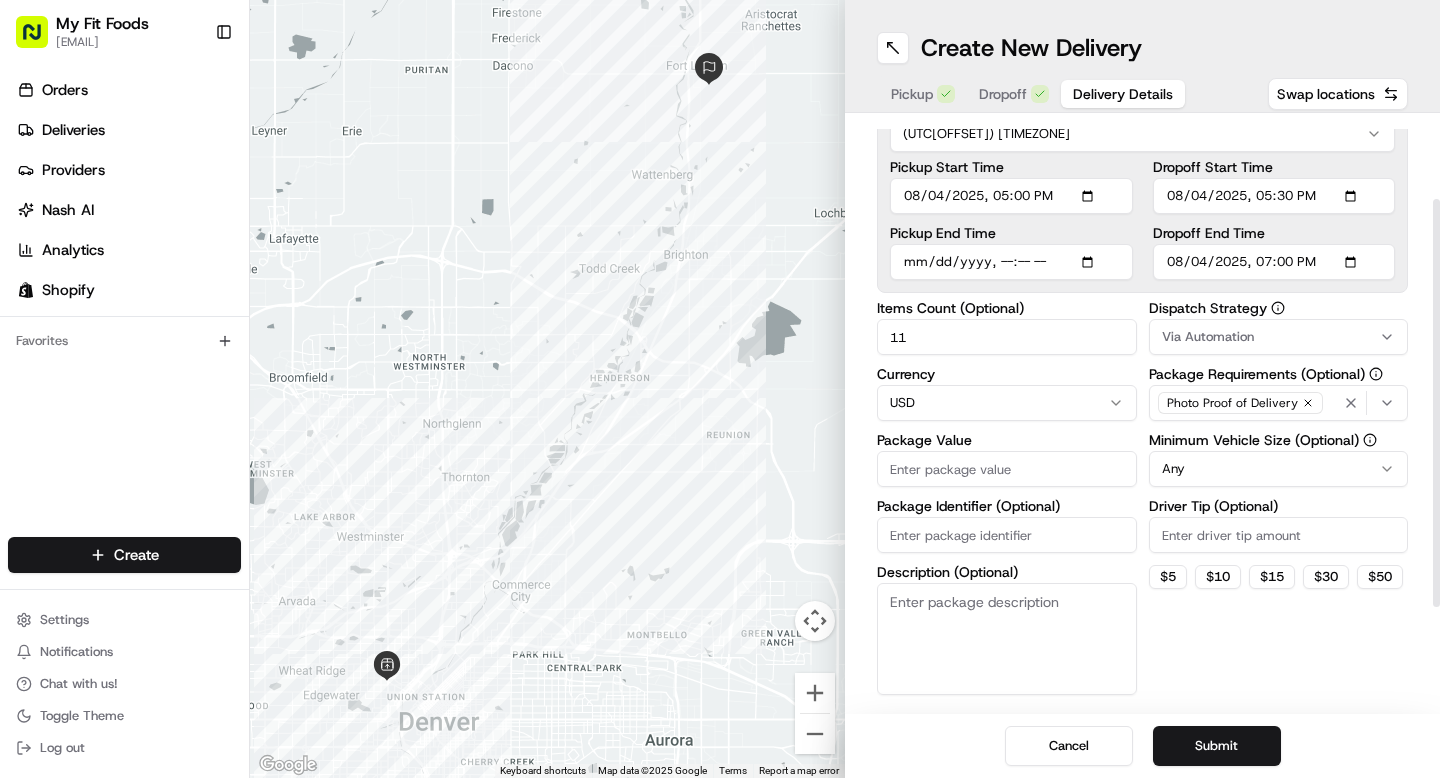 type on "11" 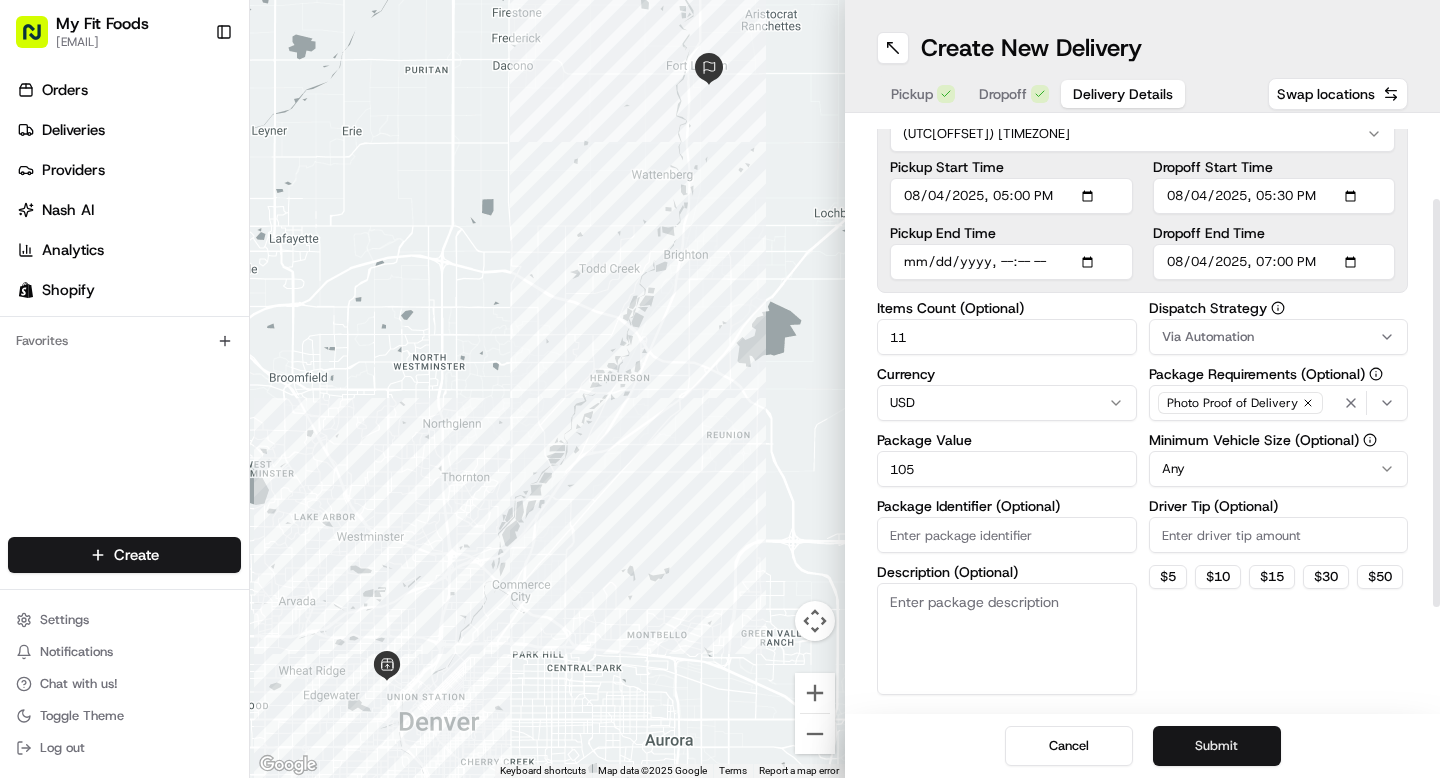 type on "105" 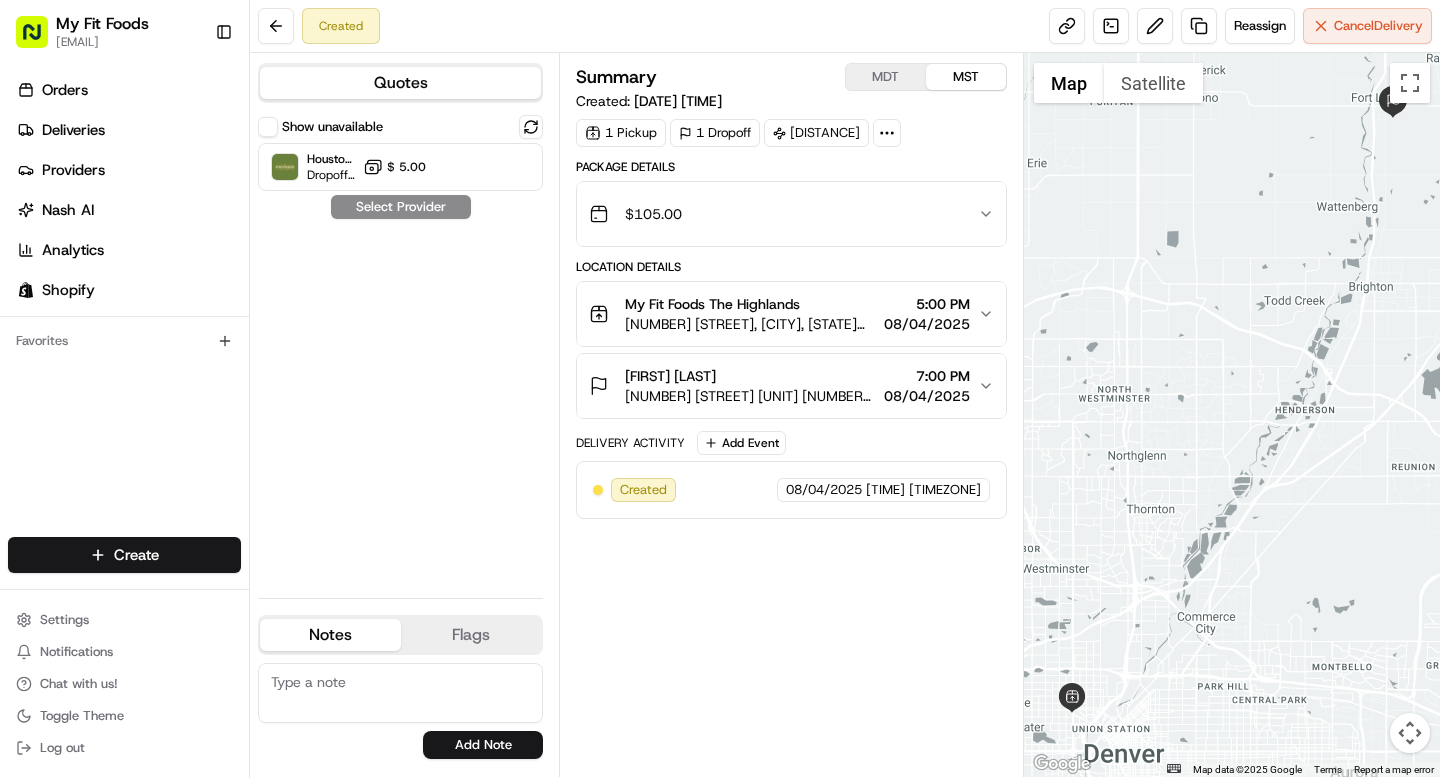 scroll, scrollTop: 0, scrollLeft: 0, axis: both 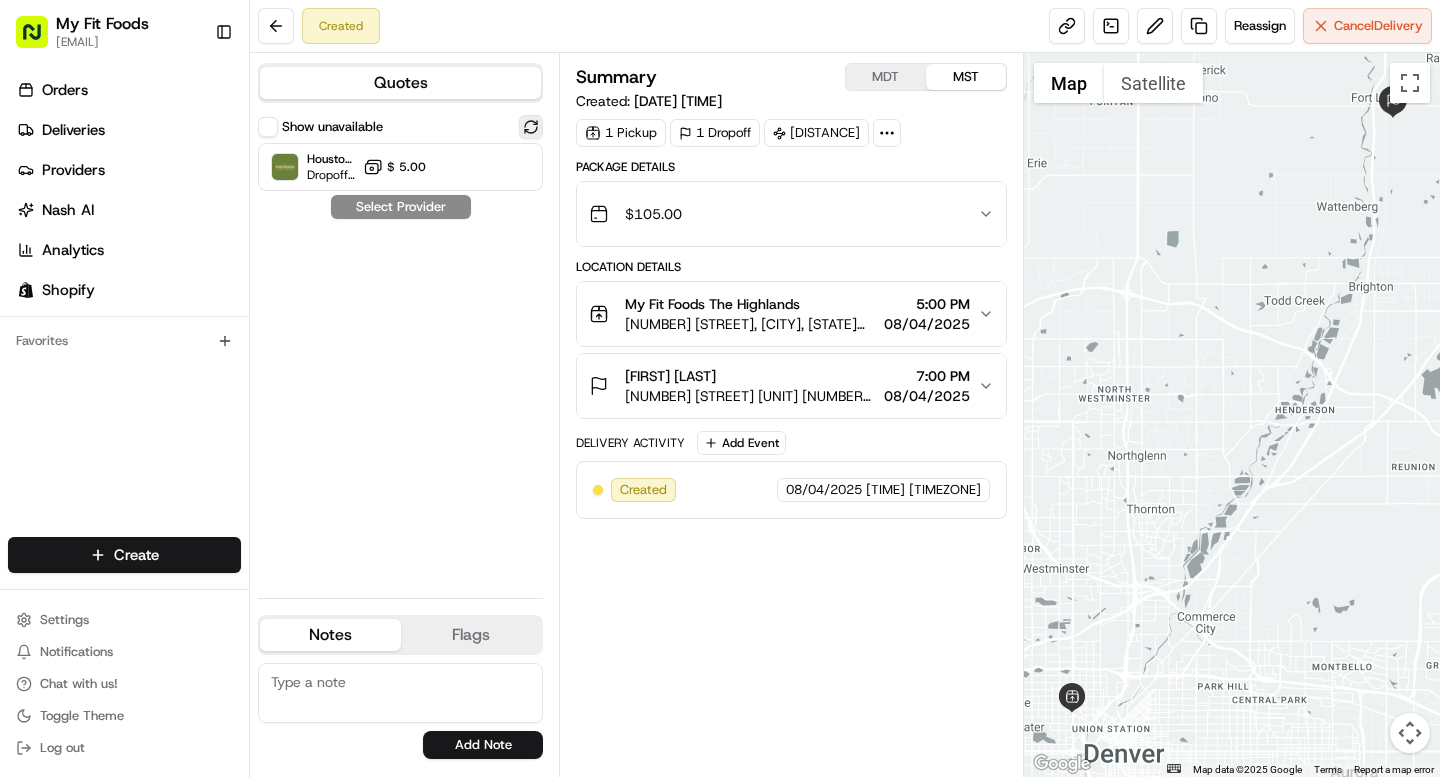 click at bounding box center (531, 127) 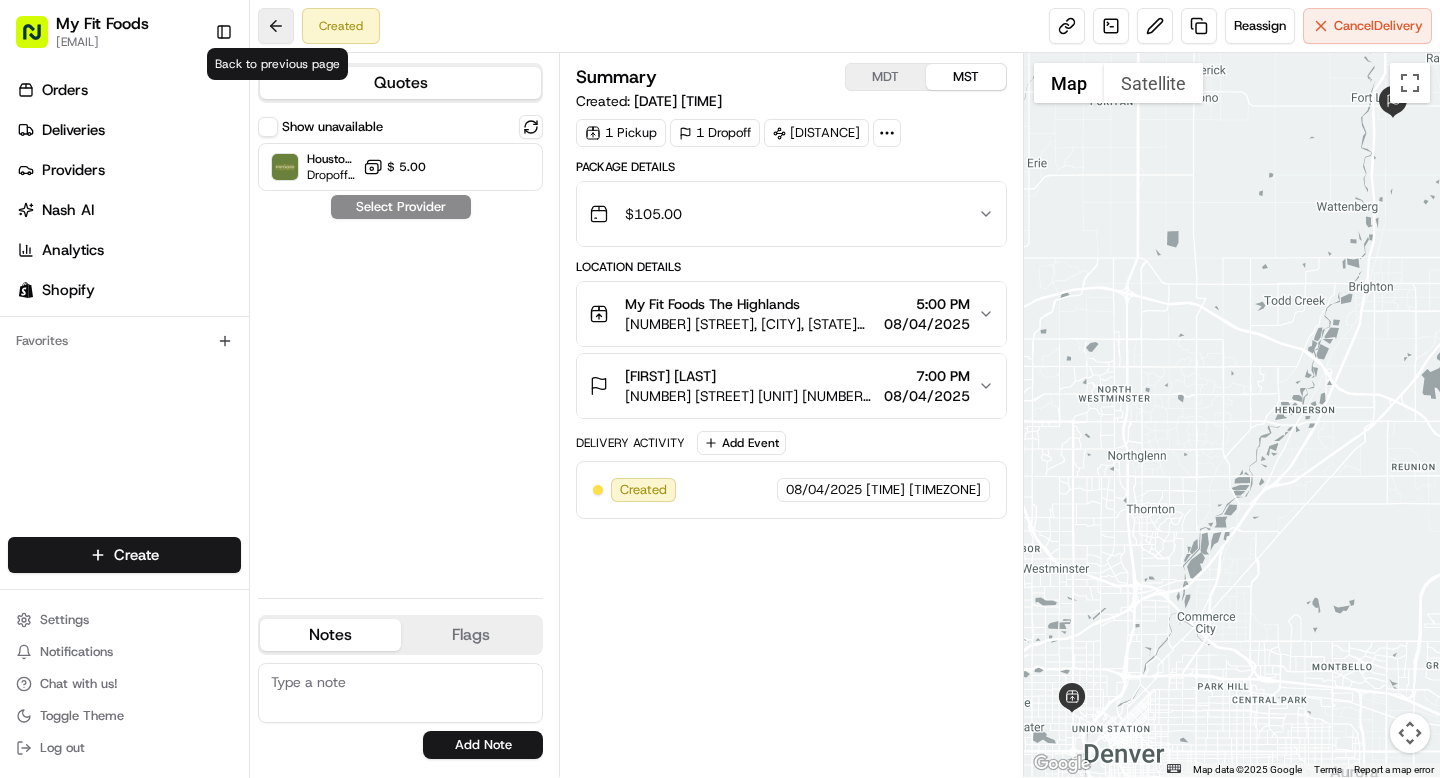 click at bounding box center (276, 26) 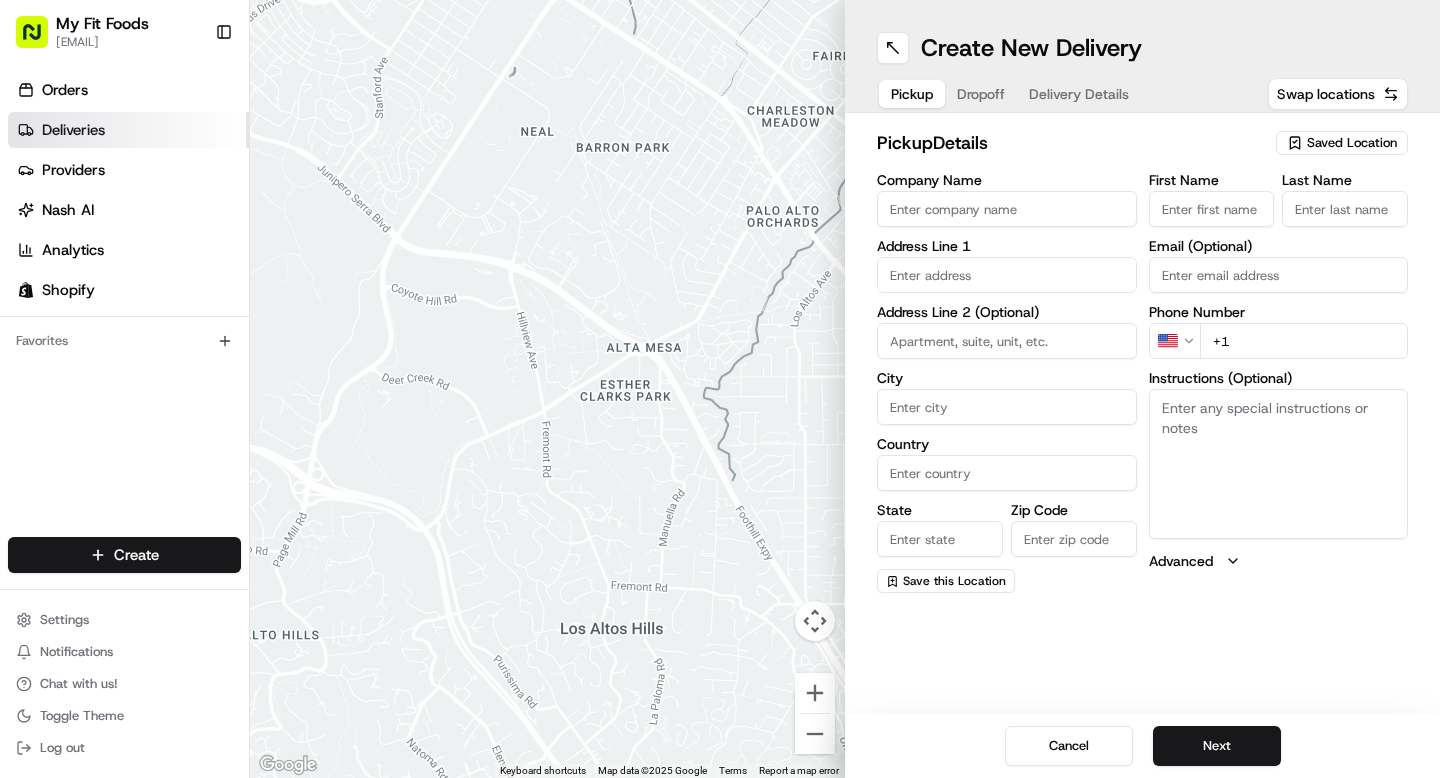 click on "Deliveries" at bounding box center (73, 130) 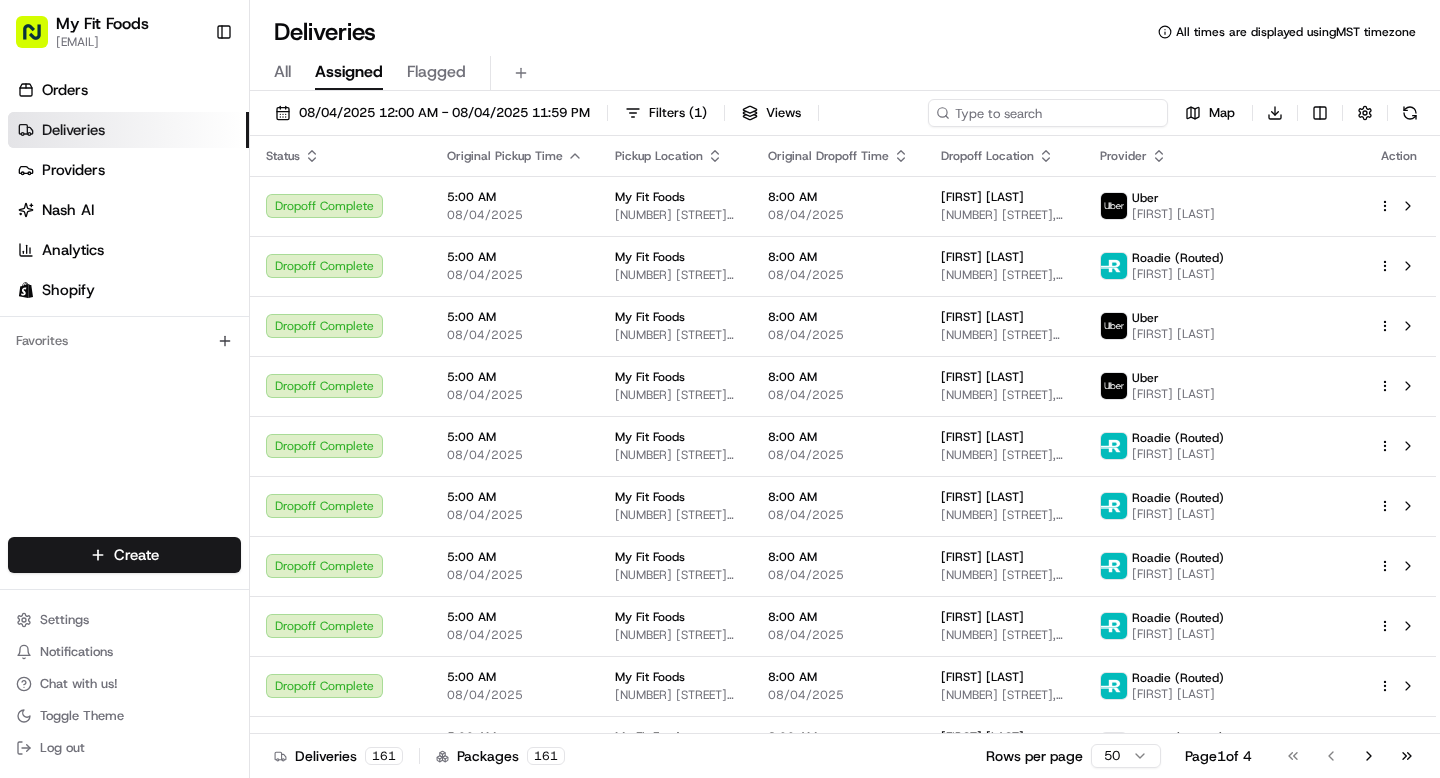 click at bounding box center [1048, 113] 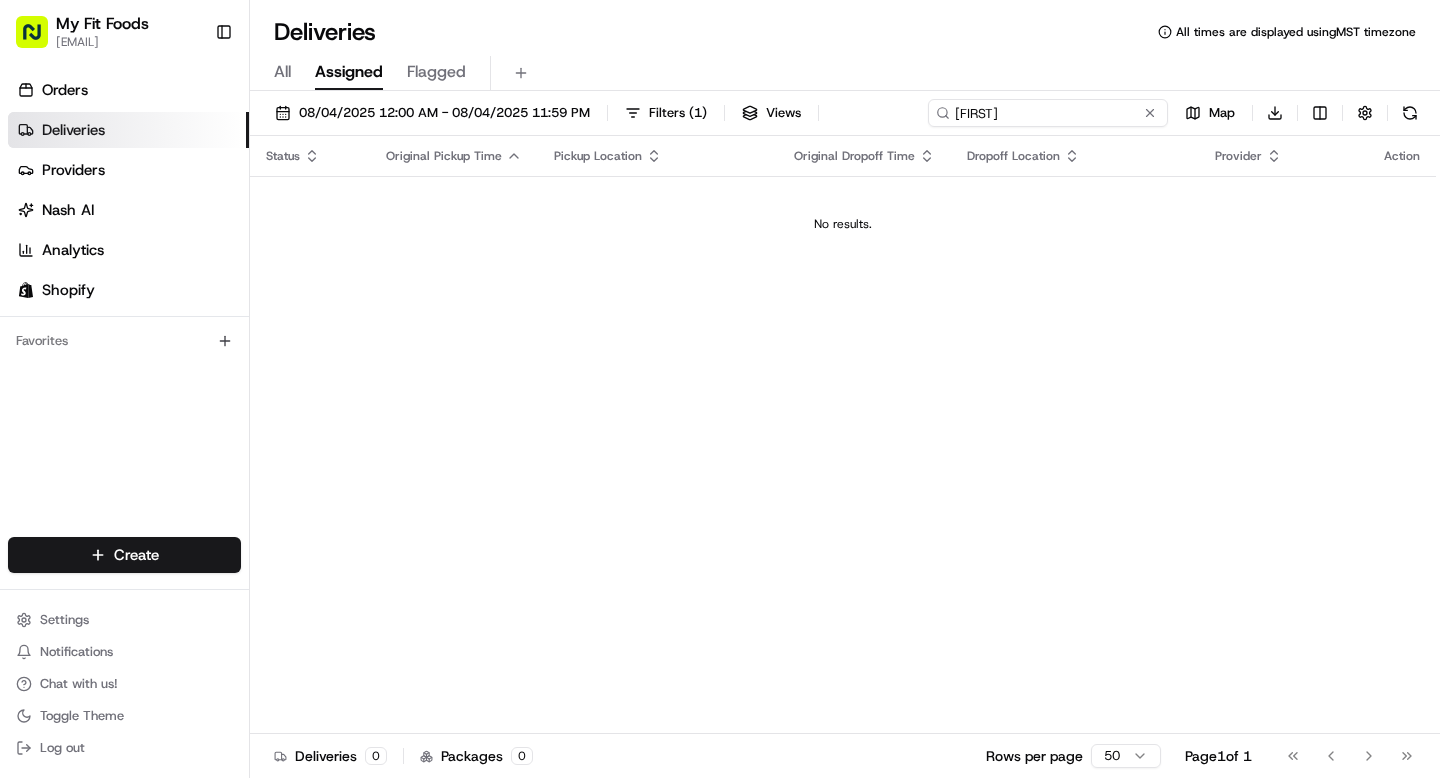 type on "[FIRST]" 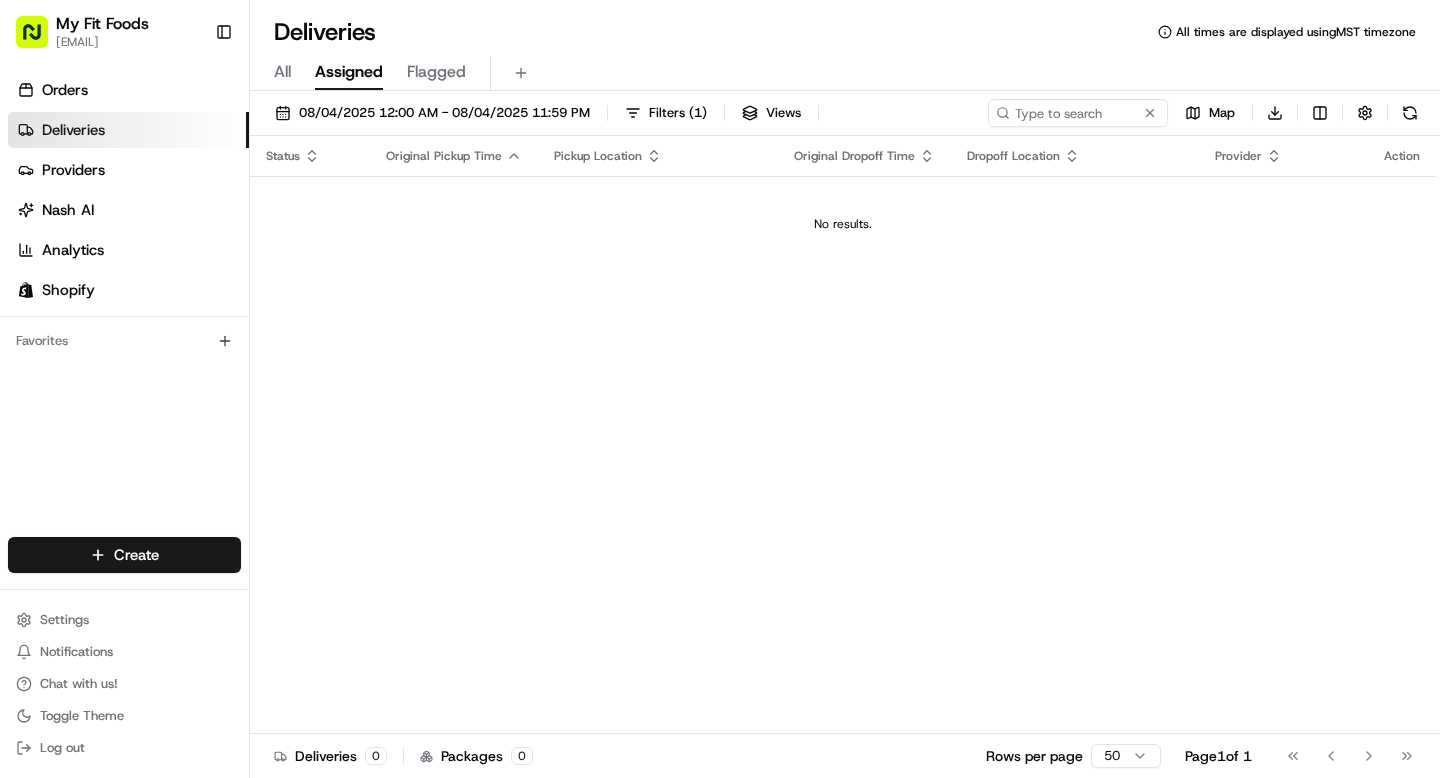 click on "All" at bounding box center (282, 72) 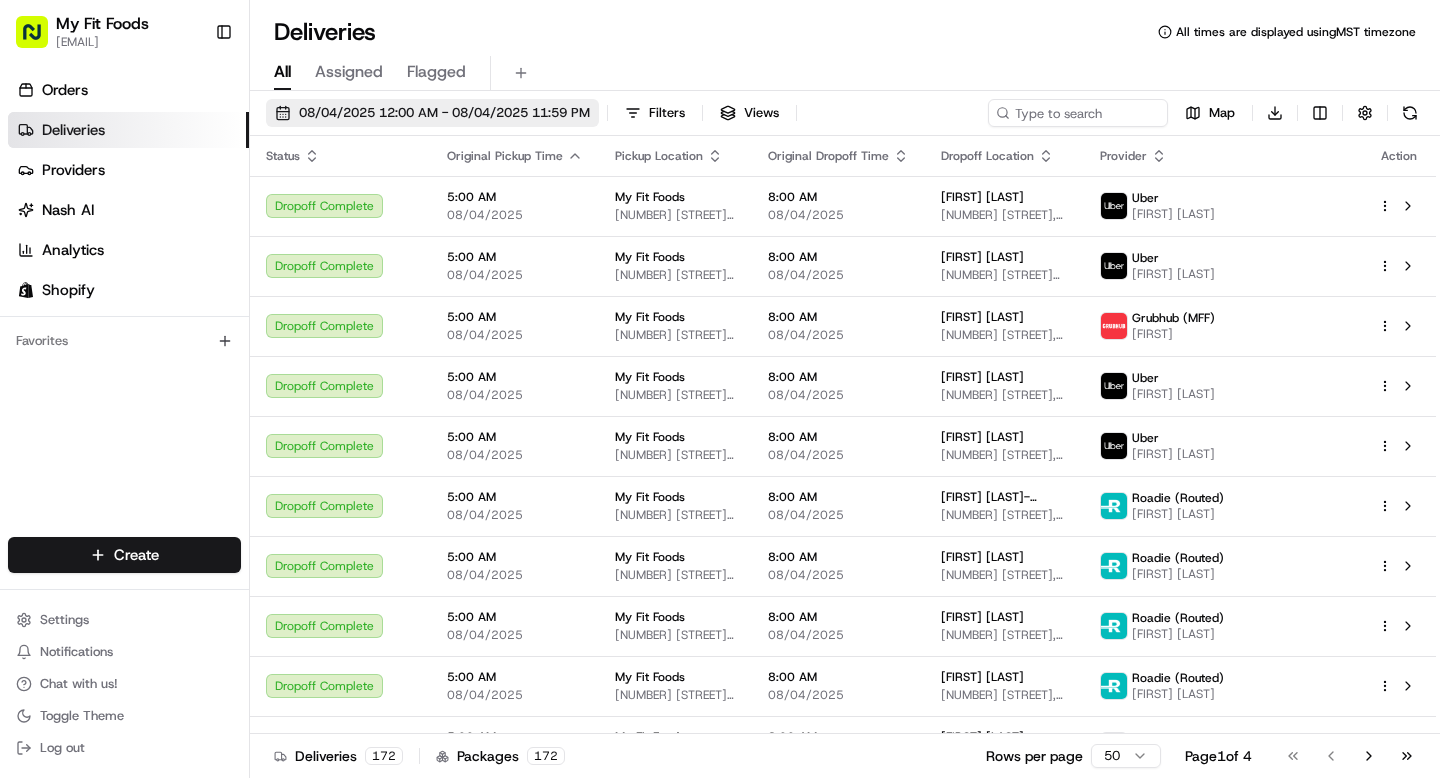 click on "08/04/2025 12:00 AM - 08/04/2025 11:59 PM" at bounding box center [444, 113] 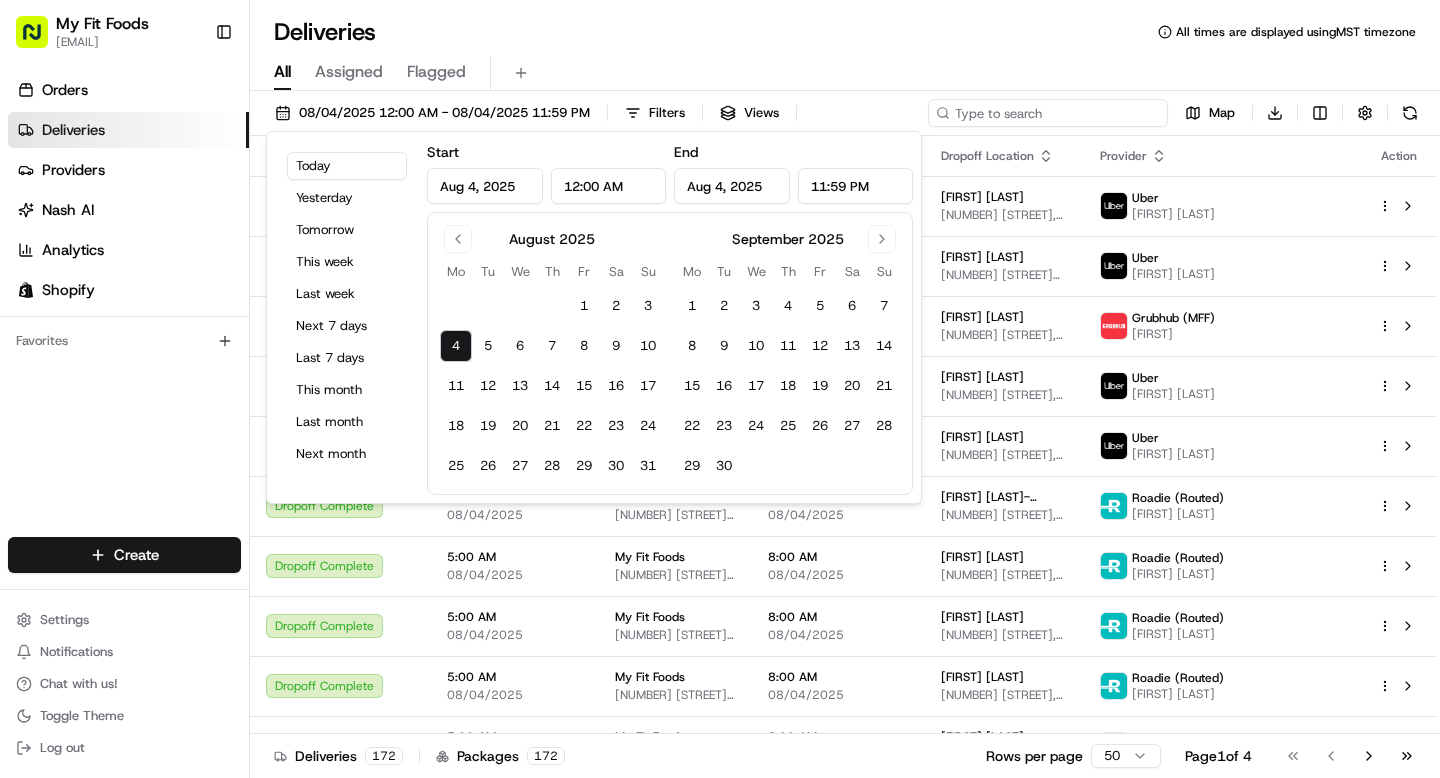 click at bounding box center [1048, 113] 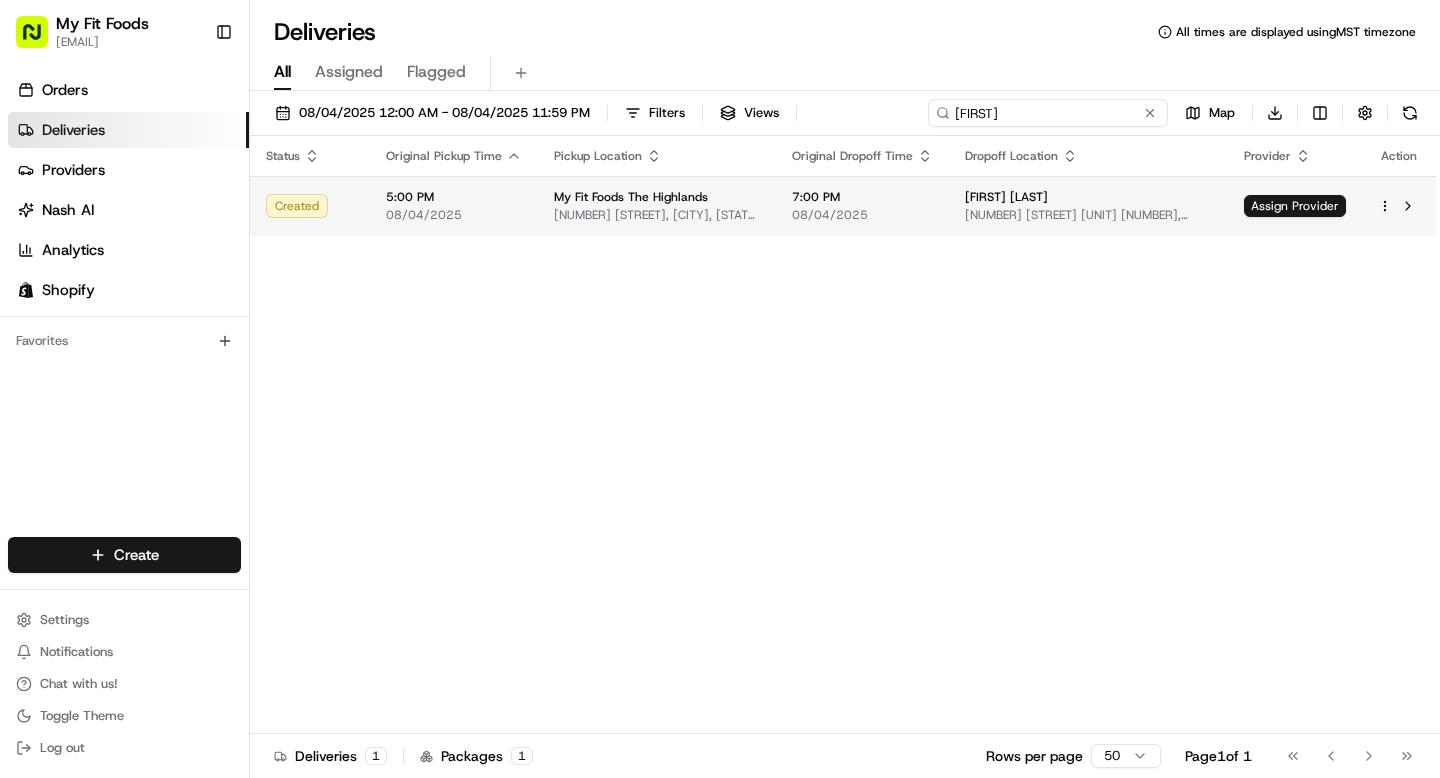 type on "[FIRST]" 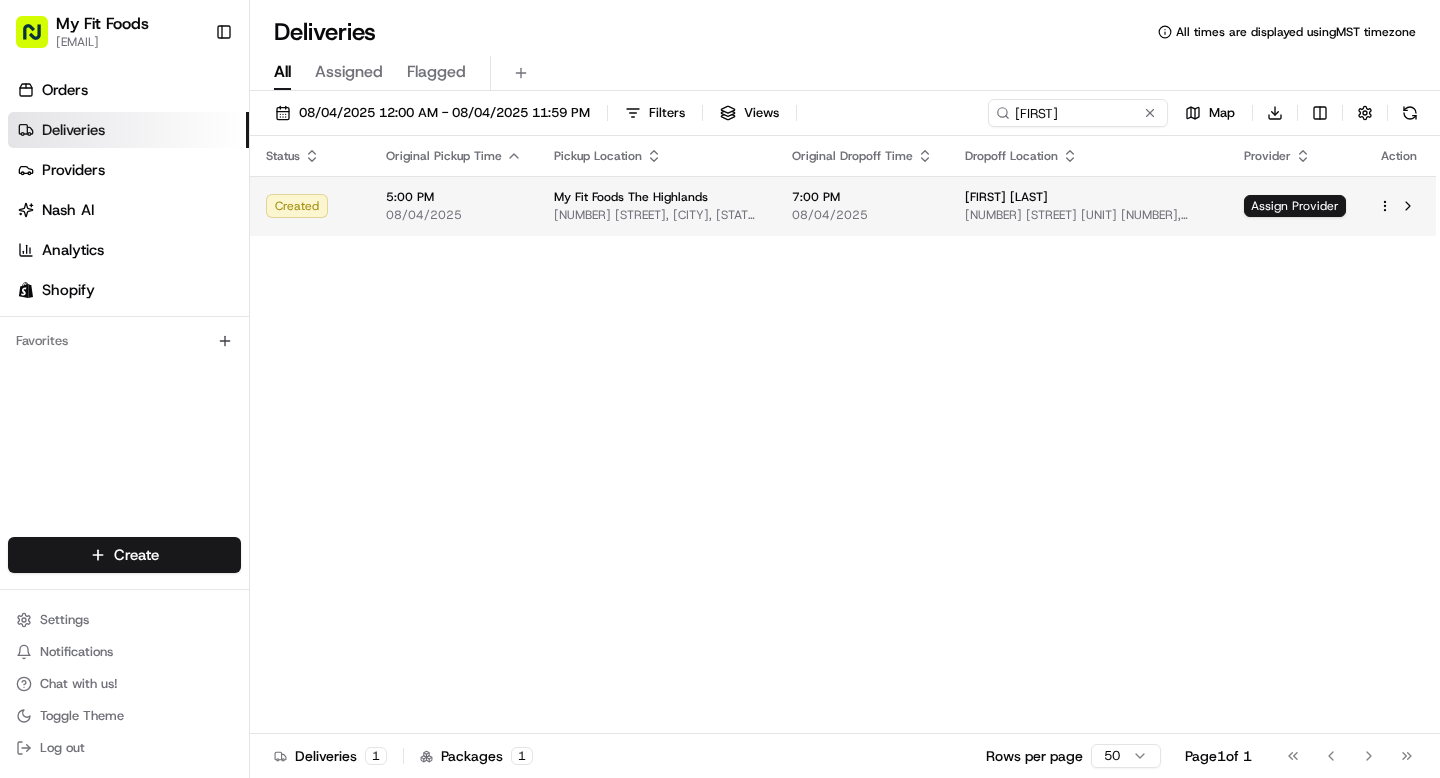 click on "[FIRST] [LAST]" at bounding box center (1088, 197) 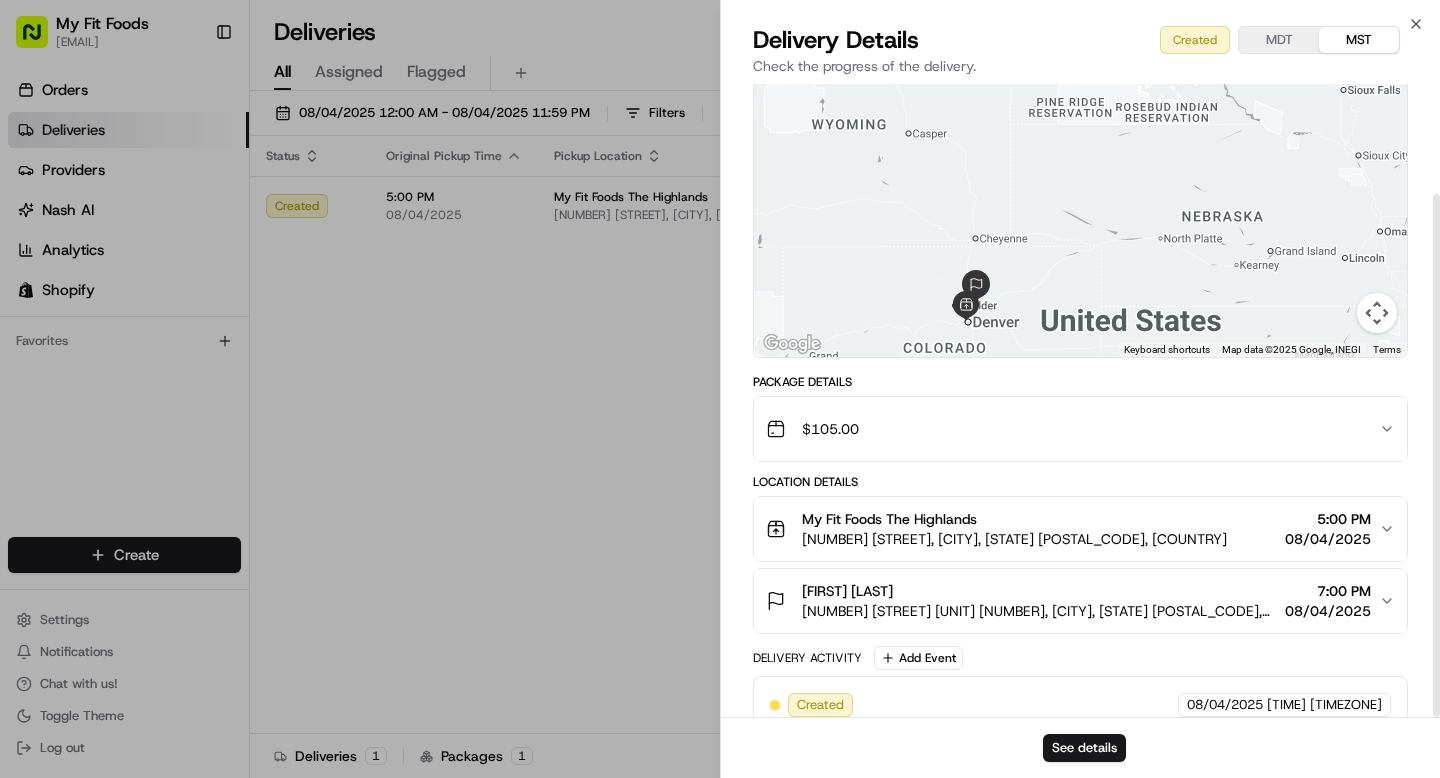 scroll, scrollTop: 133, scrollLeft: 0, axis: vertical 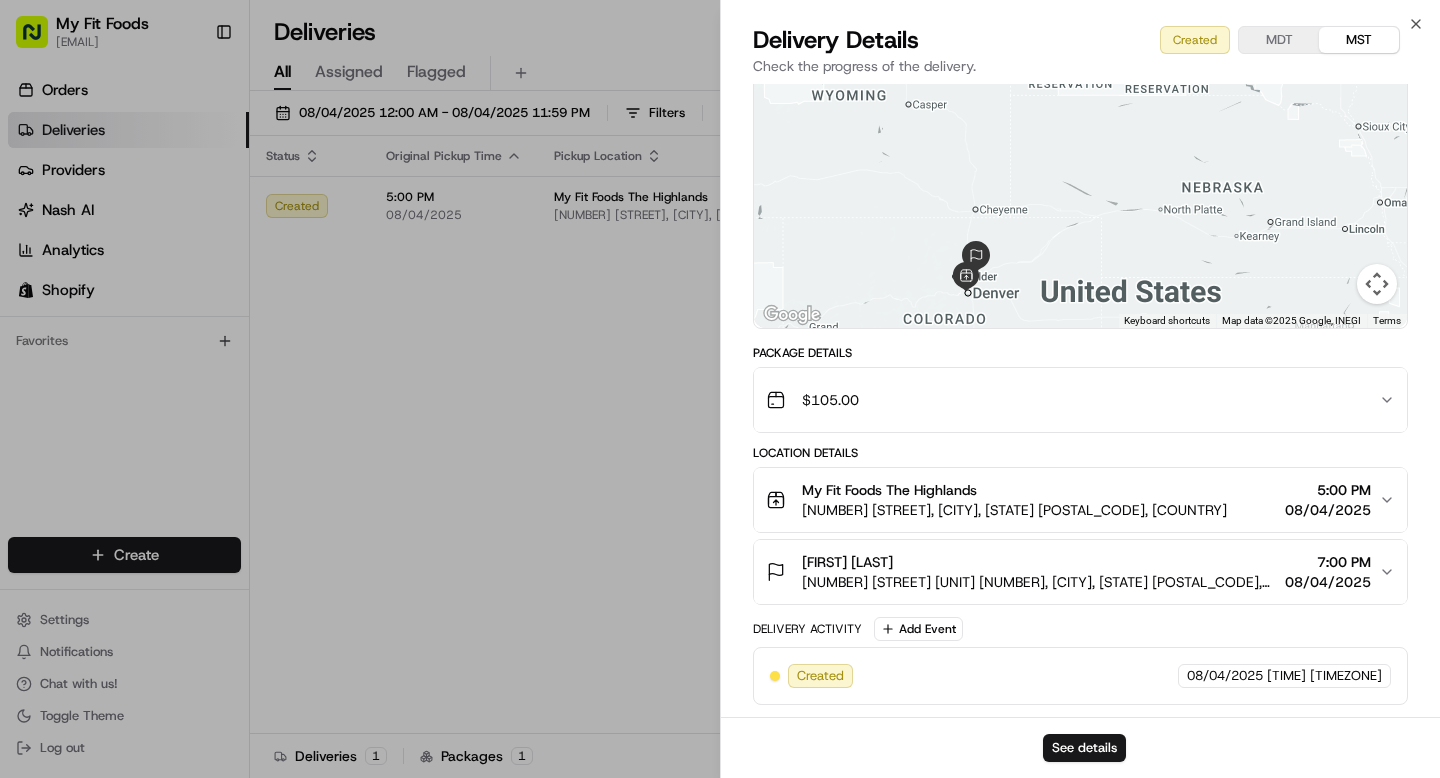 click on "[COMPANY] [LOCATION] [NUMBER] [STREET], [CITY], [STATE] [POSTAL_CODE], [COUNTRY] [TIME] [DATE]" at bounding box center [1072, 500] 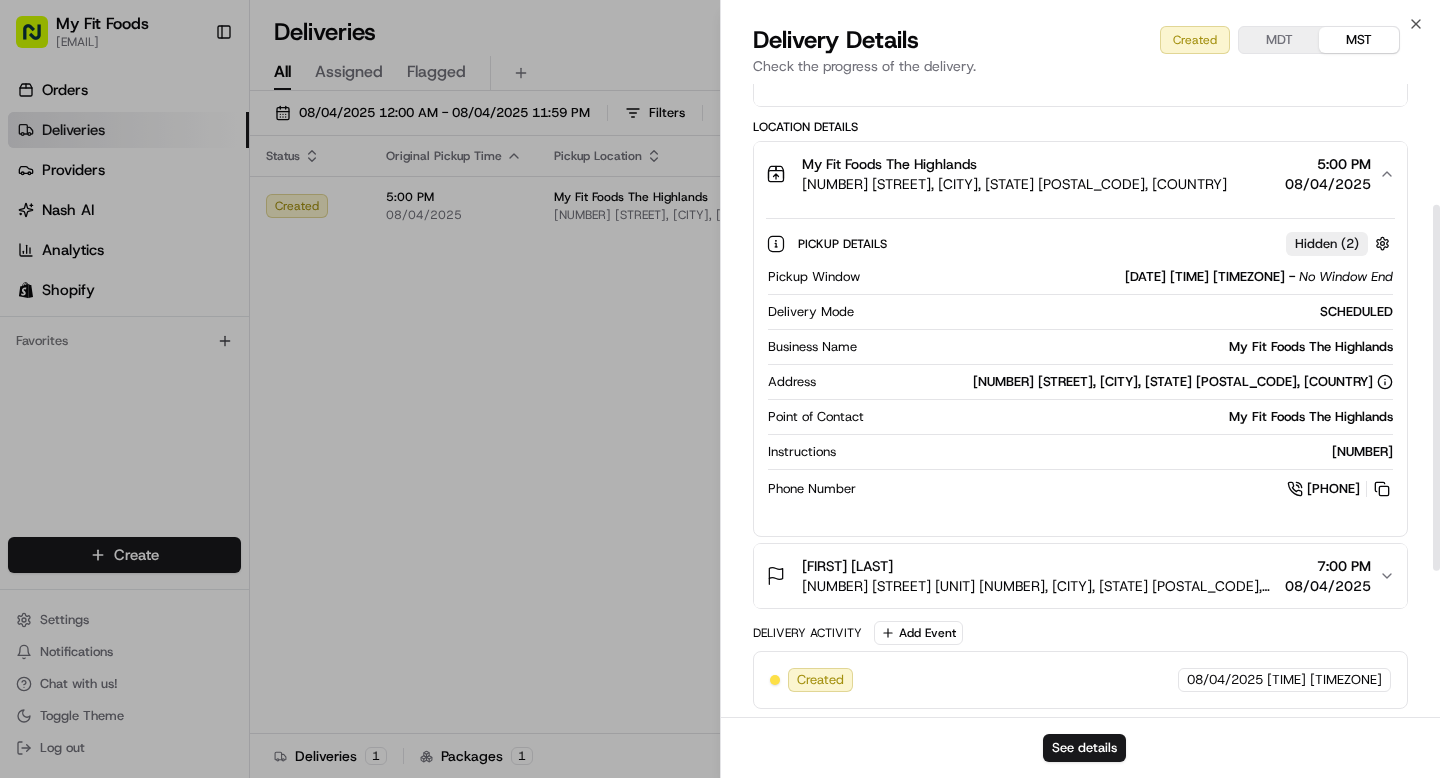 scroll, scrollTop: 463, scrollLeft: 0, axis: vertical 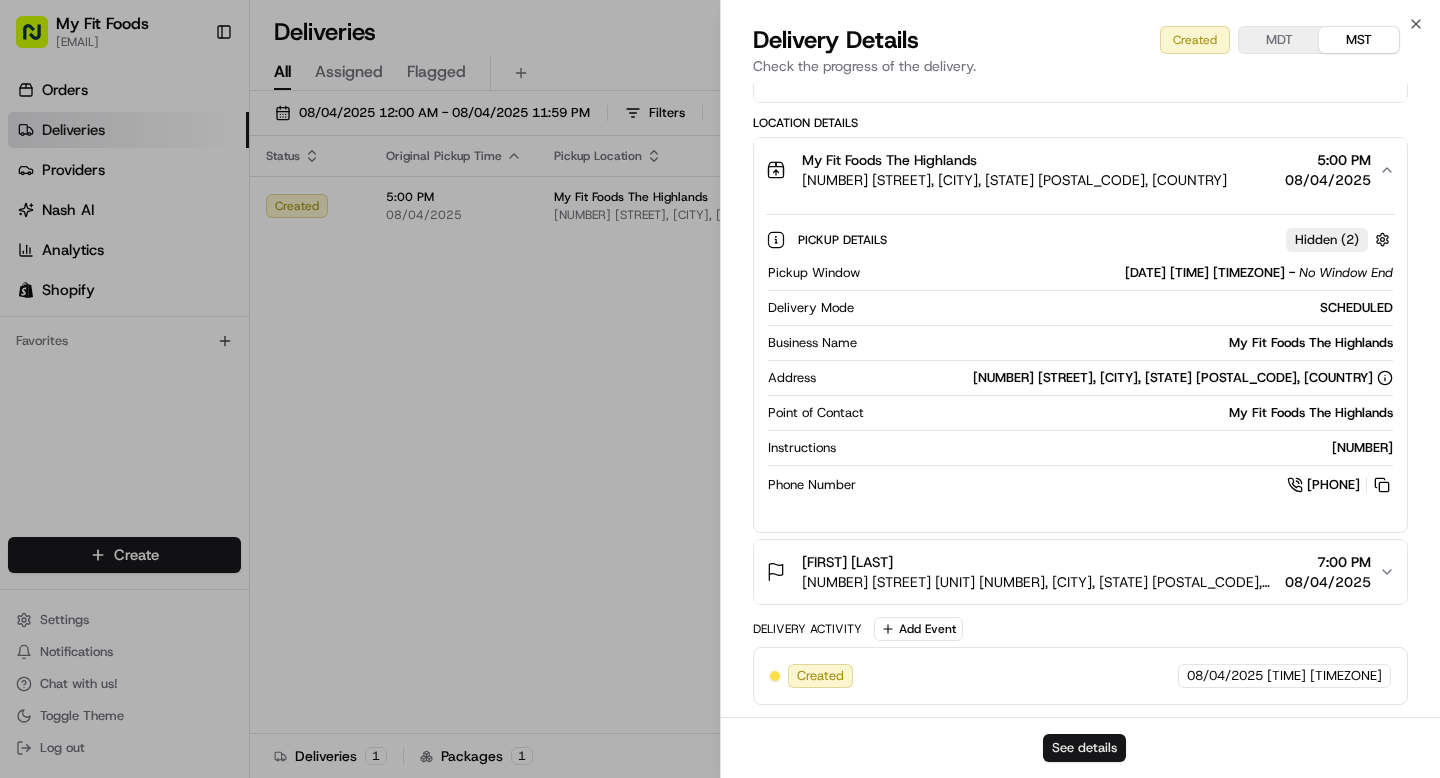 click on "See details" at bounding box center [1084, 748] 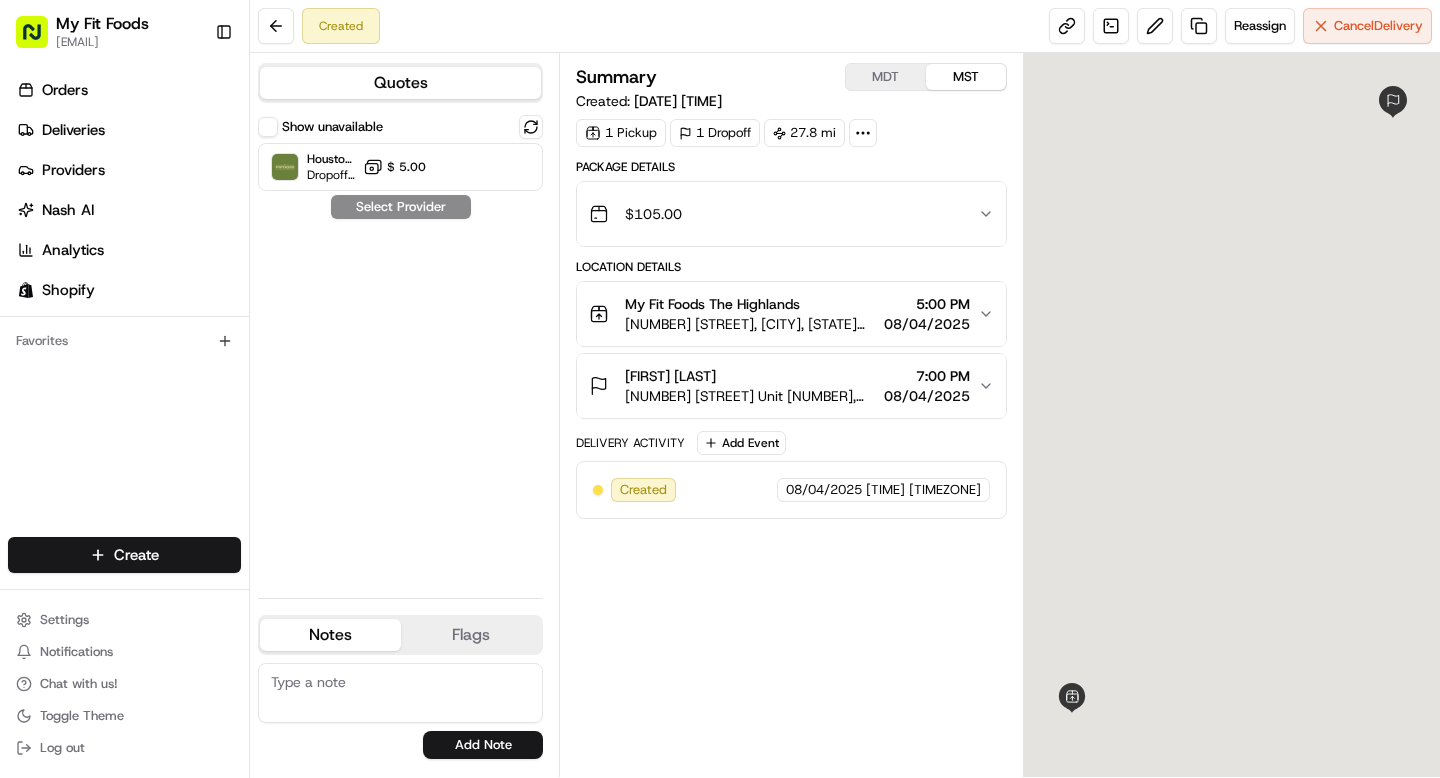 scroll, scrollTop: 0, scrollLeft: 0, axis: both 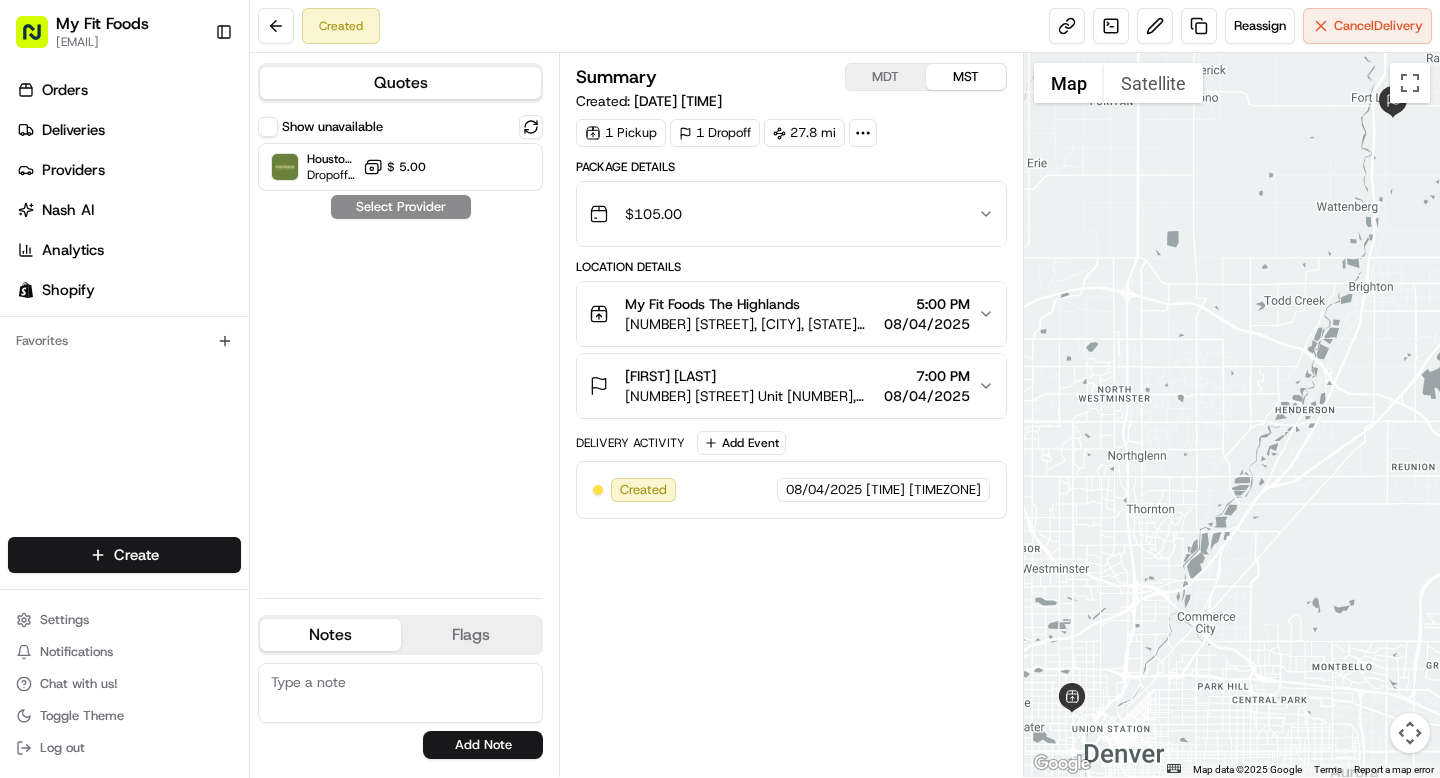 click on "My Fit Foods The Highlands" at bounding box center (712, 304) 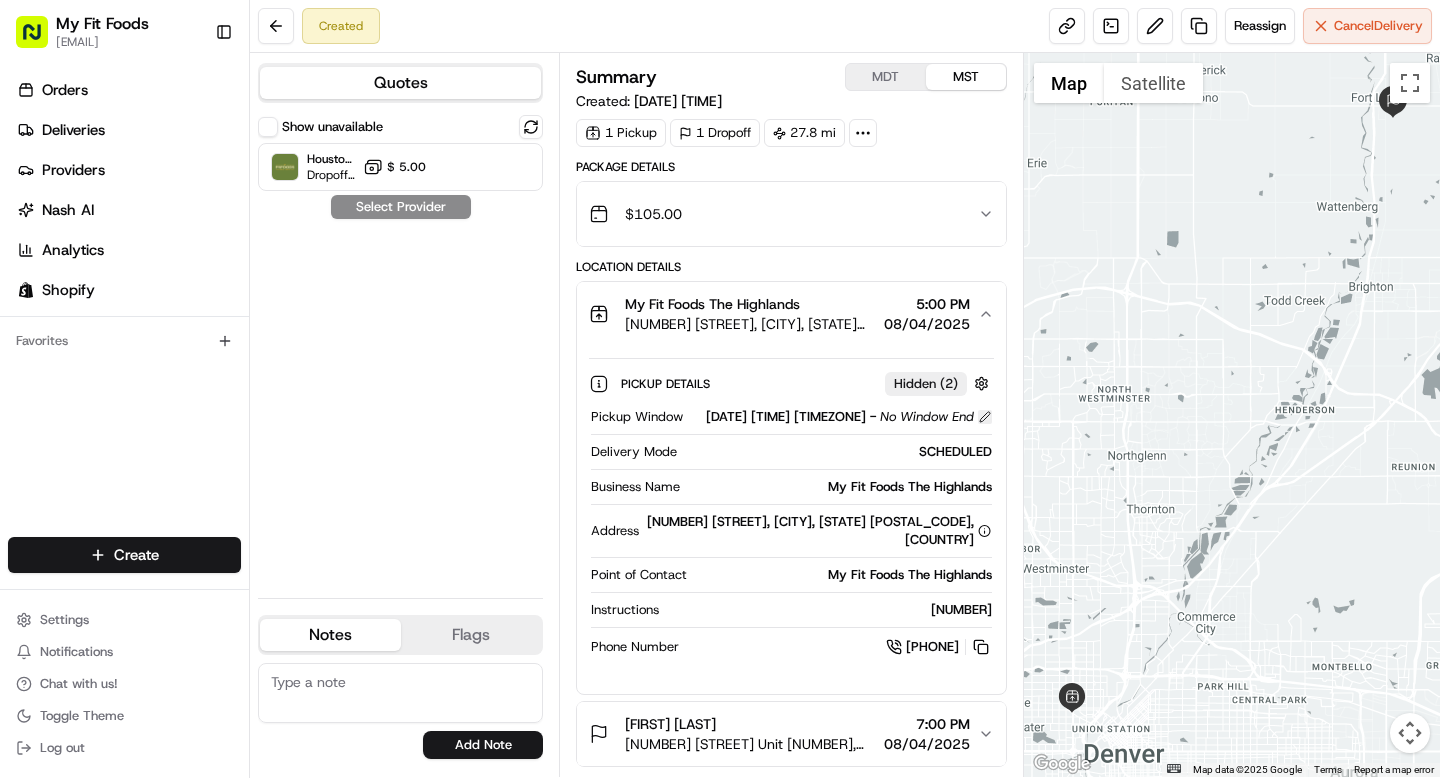 click at bounding box center (985, 417) 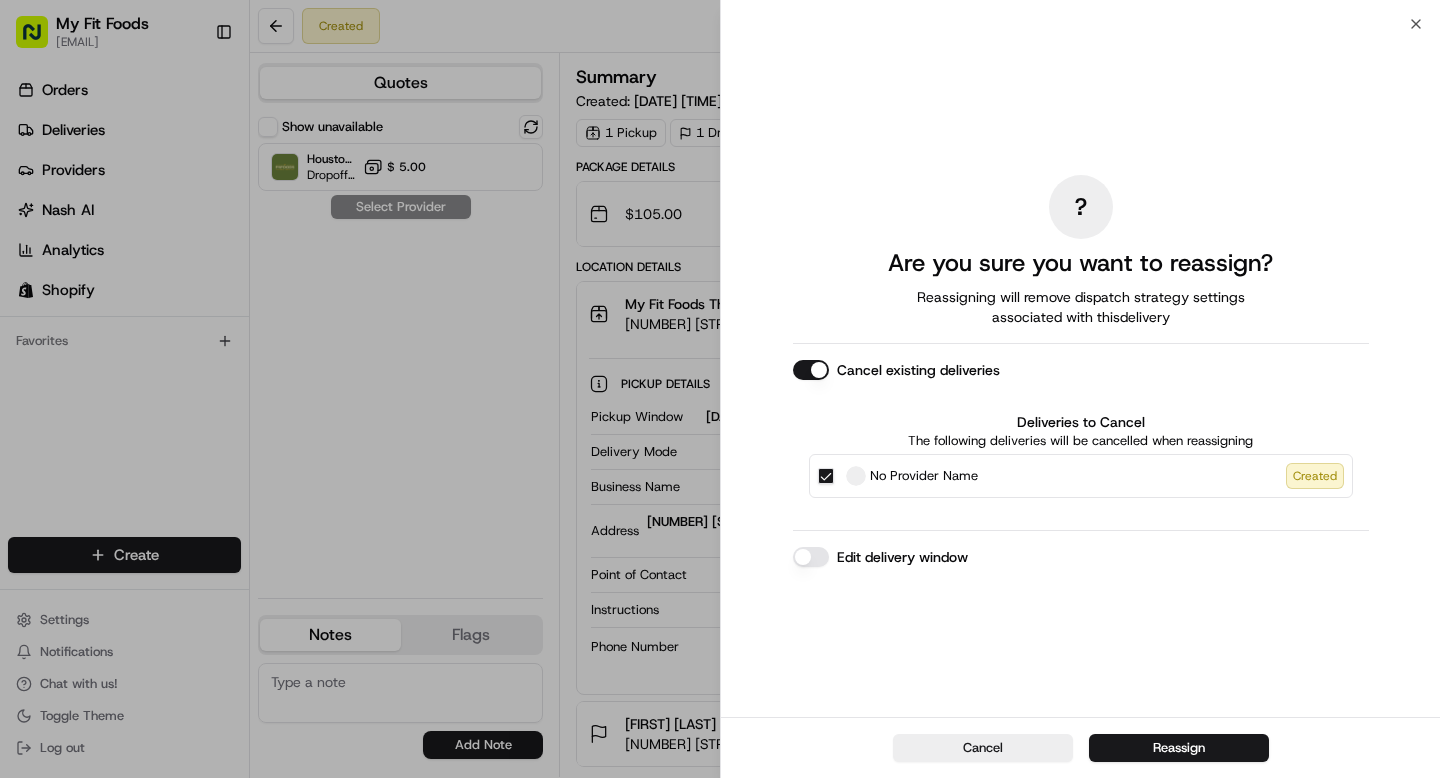 click on "Edit delivery window" at bounding box center (811, 557) 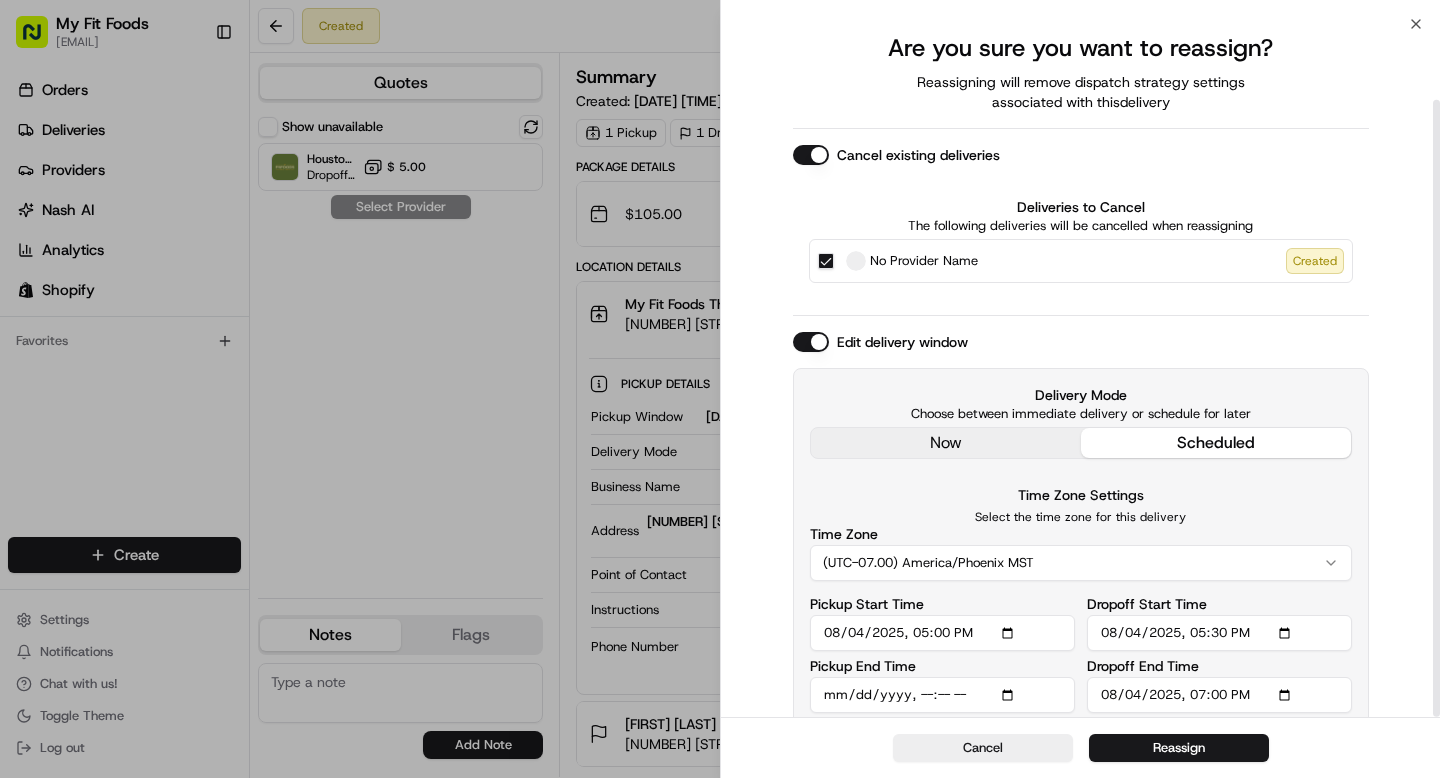 scroll, scrollTop: 85, scrollLeft: 0, axis: vertical 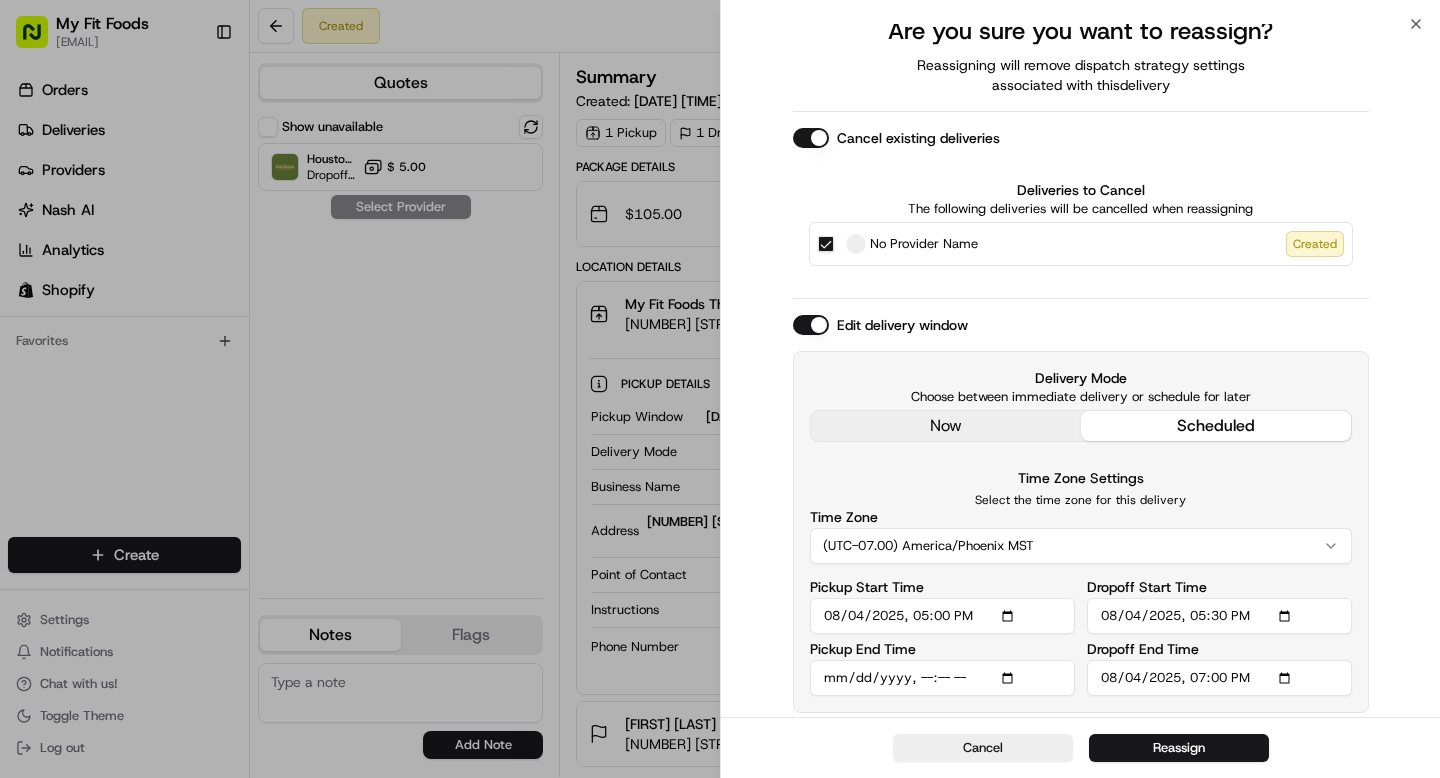 click on "Pickup End Time" at bounding box center (942, 678) 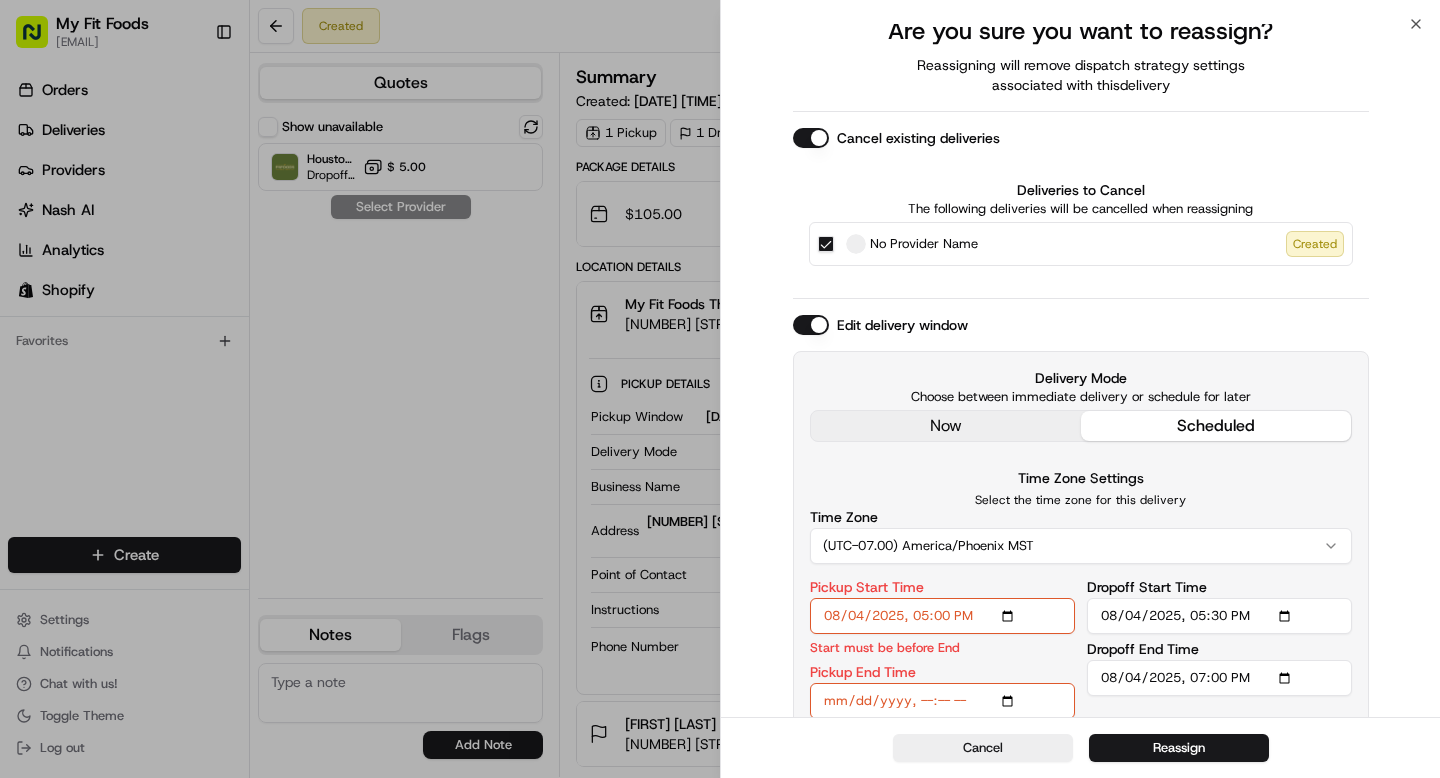 click on "Pickup End Time" at bounding box center (942, 701) 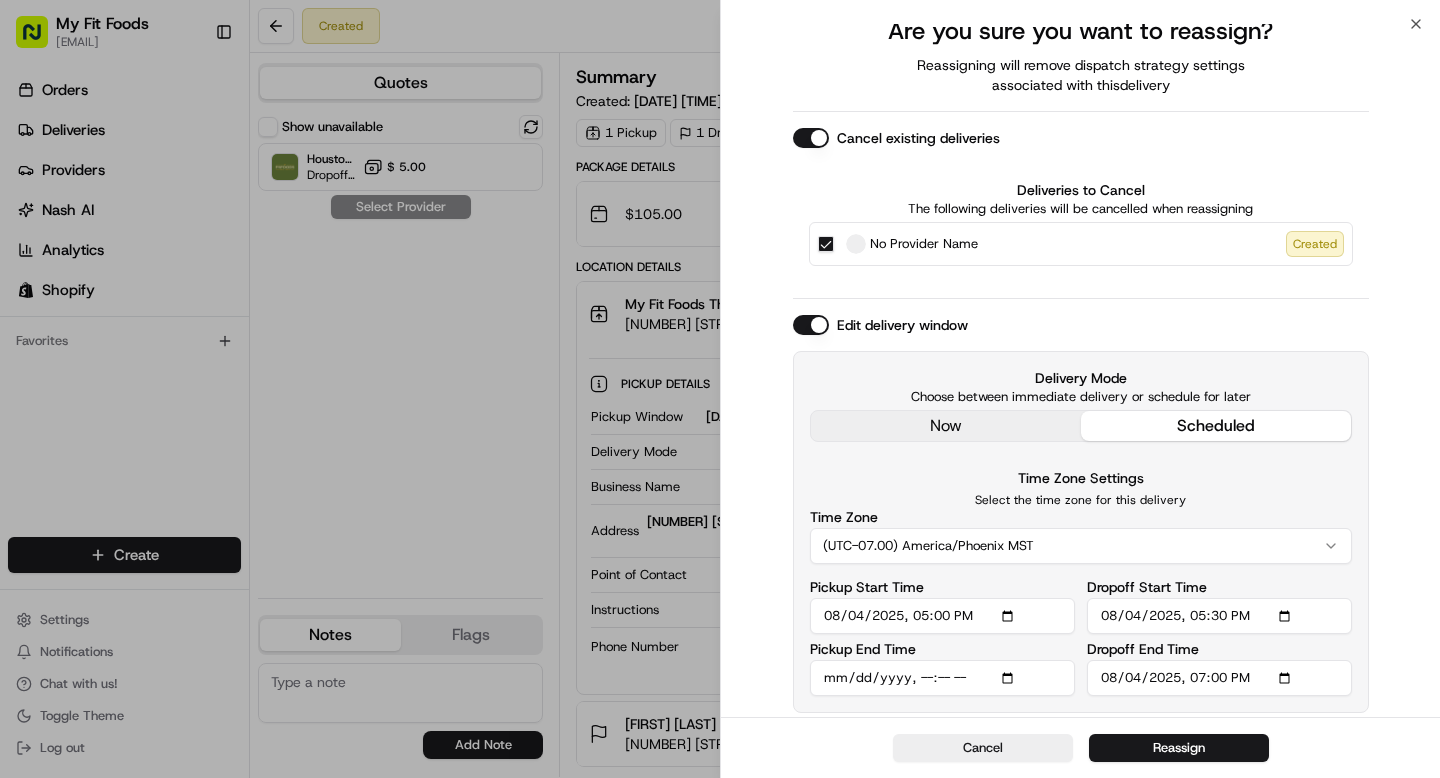 click on "Pickup Start Time" at bounding box center [942, 616] 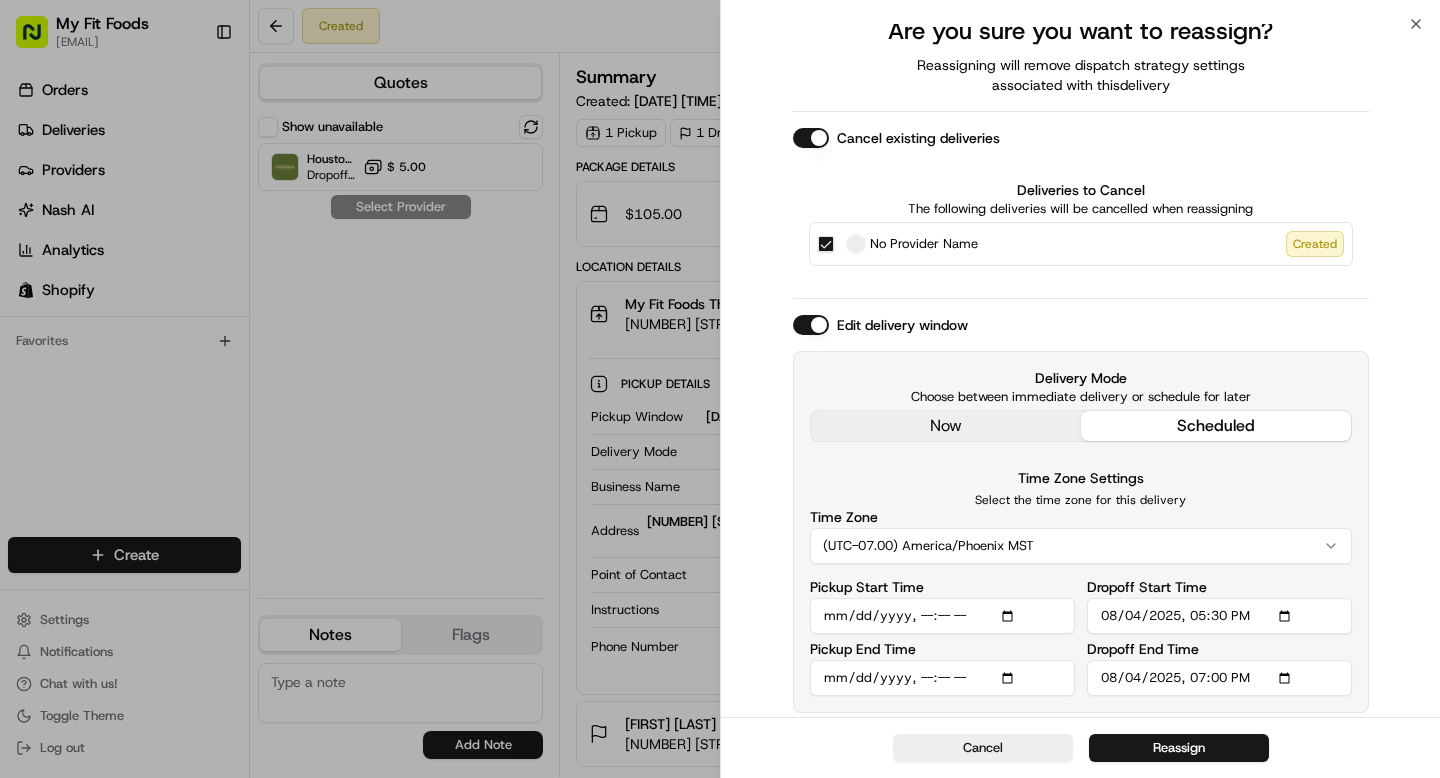 click on "Time Zone Settings Select the time zone for this delivery Time Zone (UTC-07.00) America/Phoenix MST Pickup Start Time Pickup End Time Dropoff Start Time Dropoff End Time" at bounding box center (1081, 581) 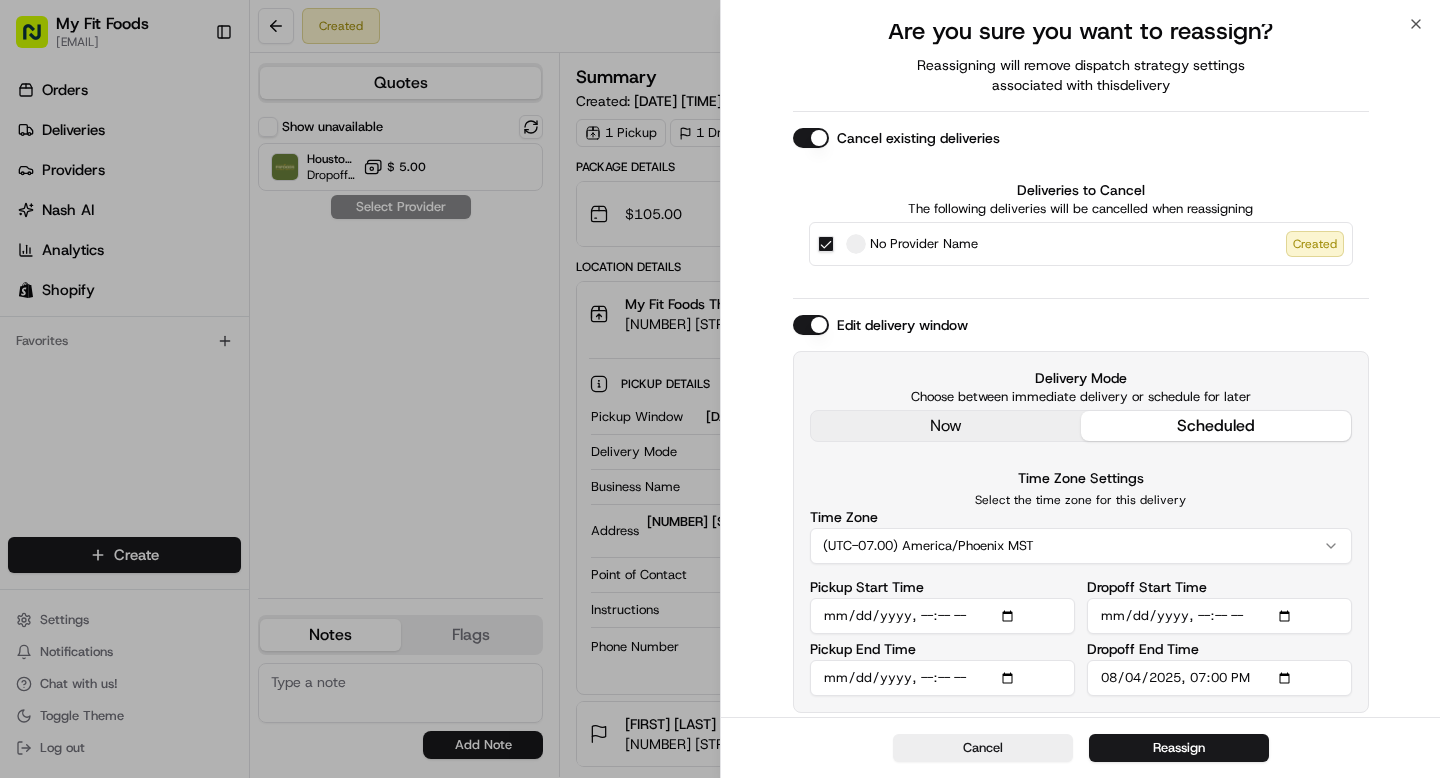 type on "2025-08-04T16:30" 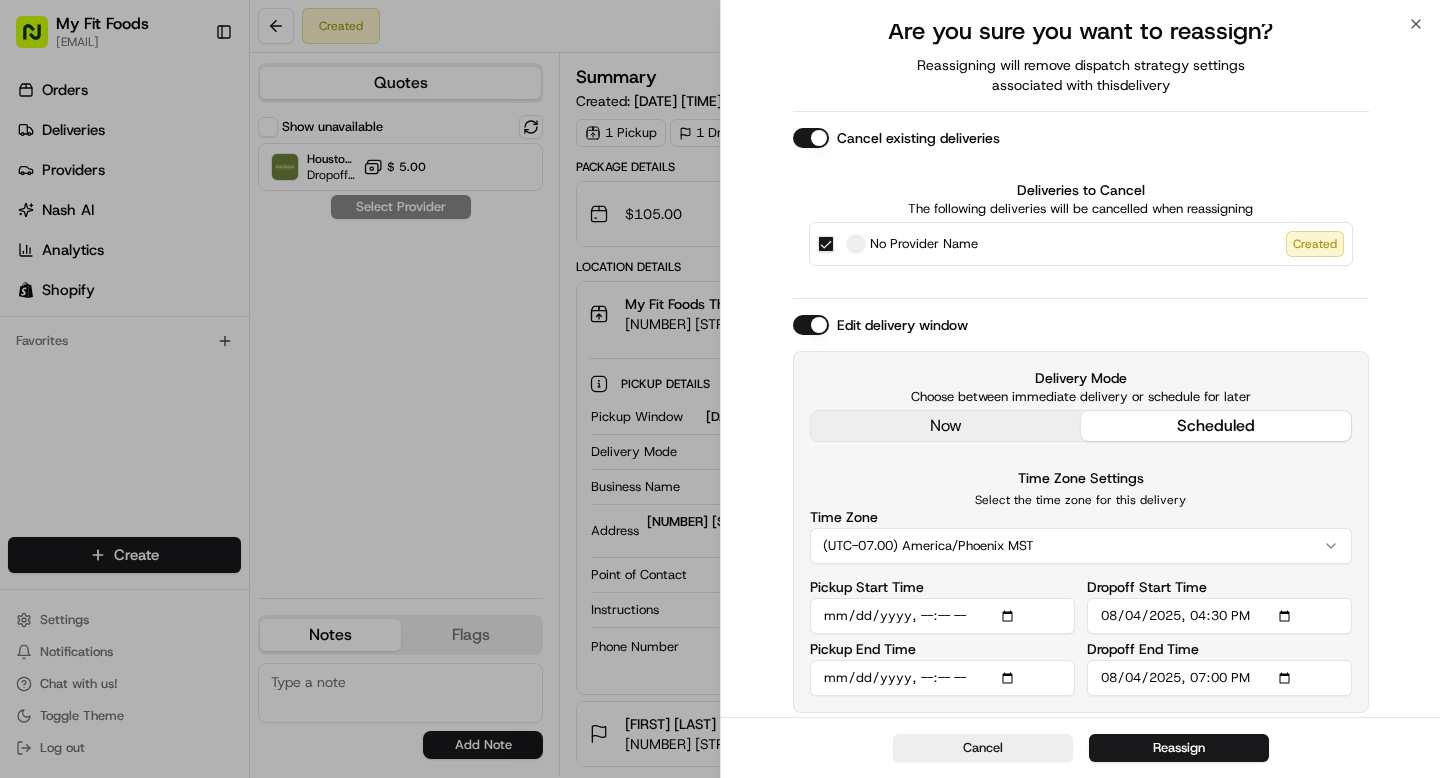 click on "Dropoff End Time" at bounding box center [1219, 678] 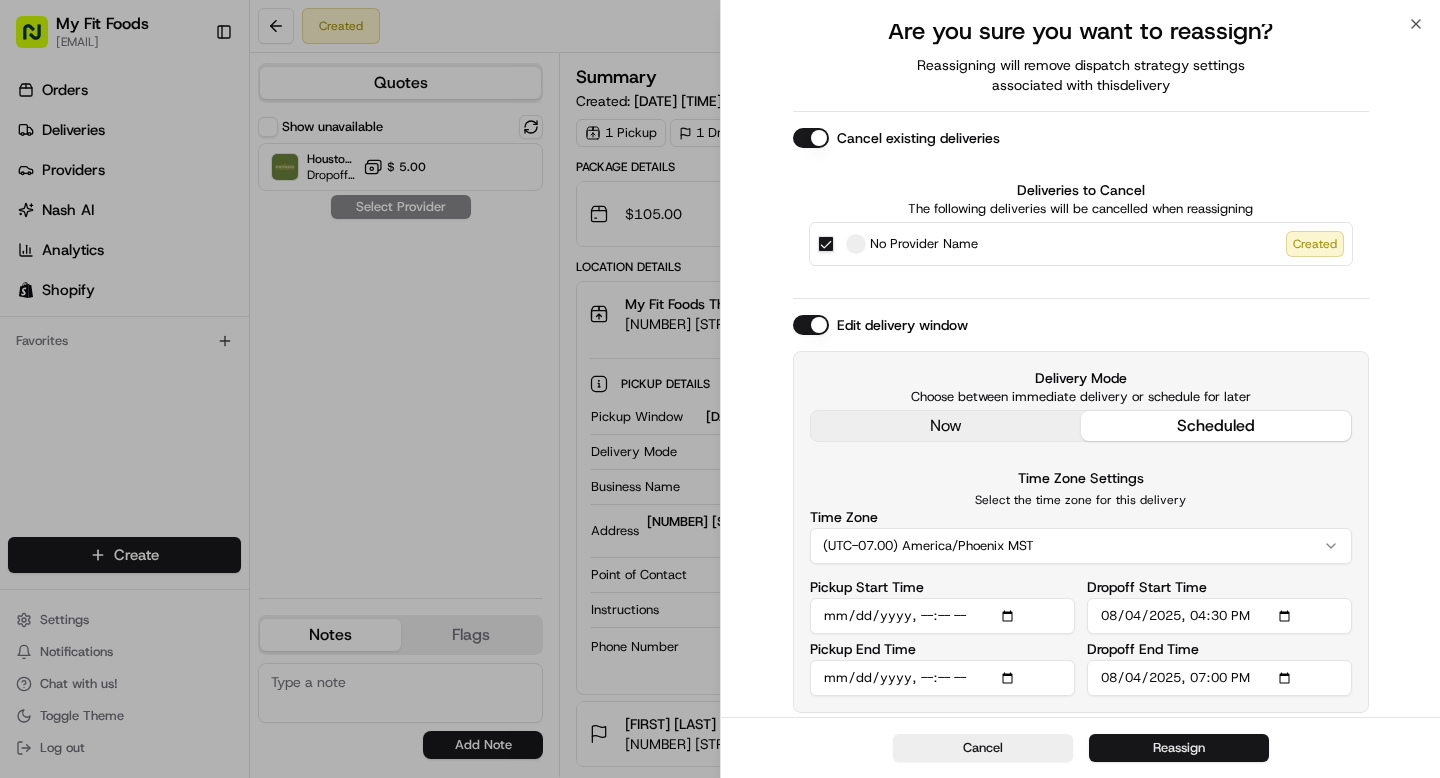 click on "Reassign" at bounding box center [1179, 748] 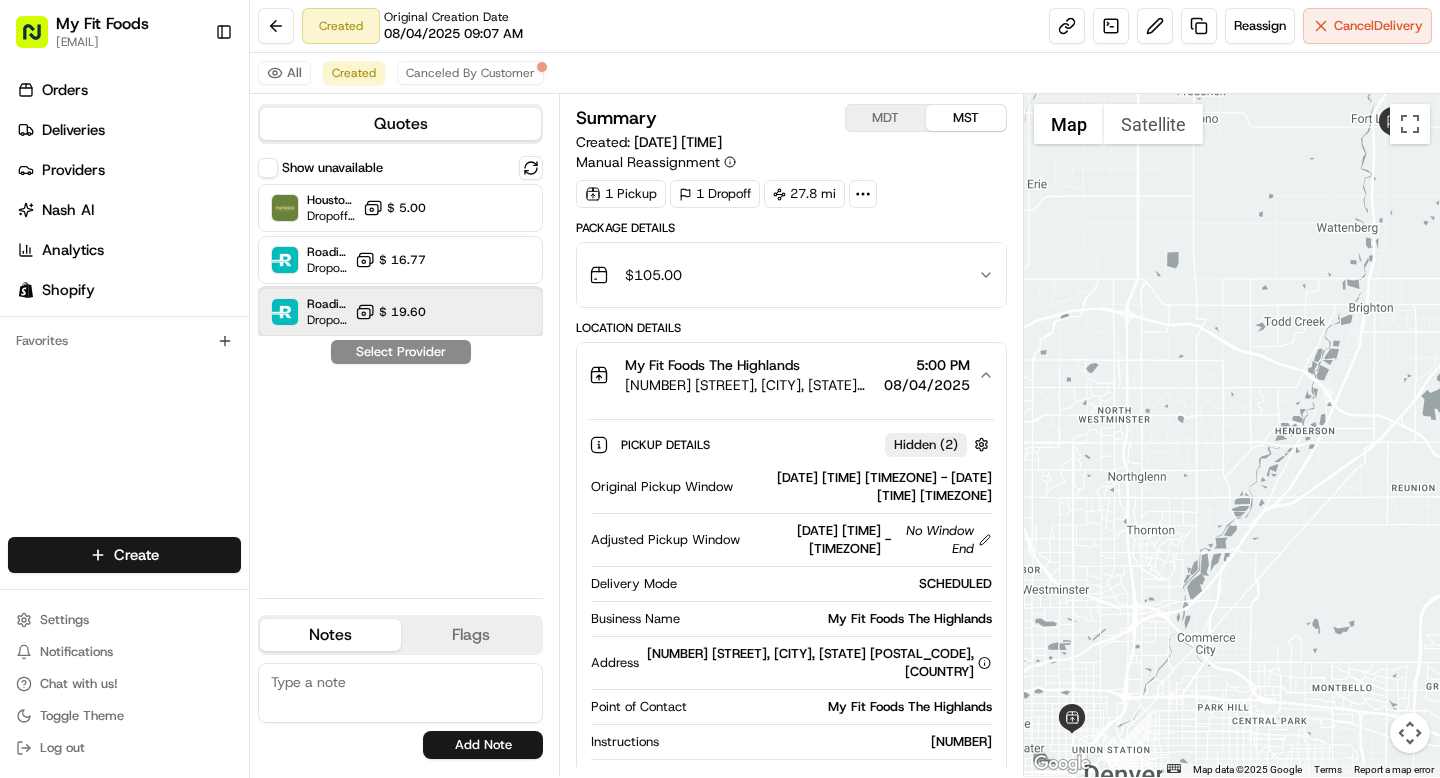 click on "Roadie (P2P) Dropoff ETA   - $   19.60" at bounding box center [400, 312] 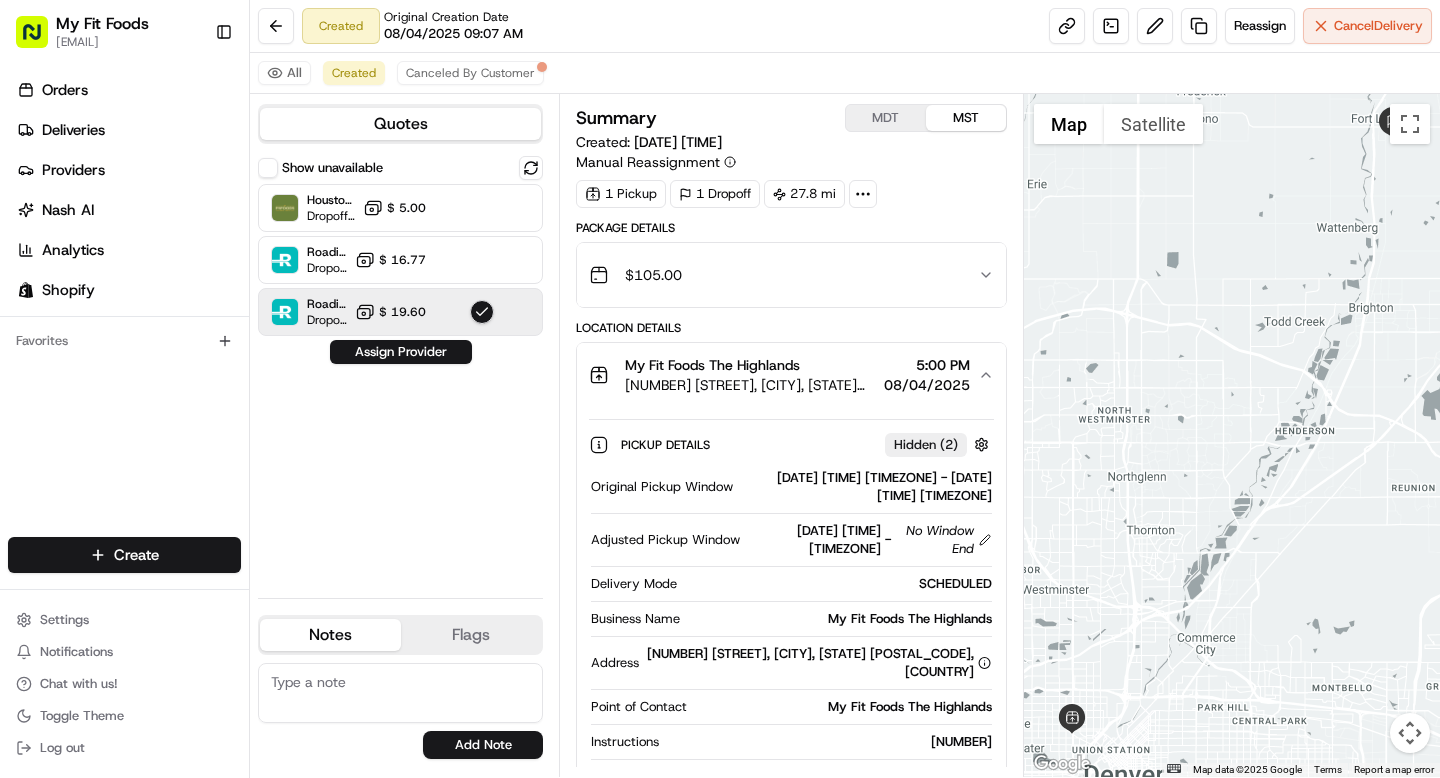 click 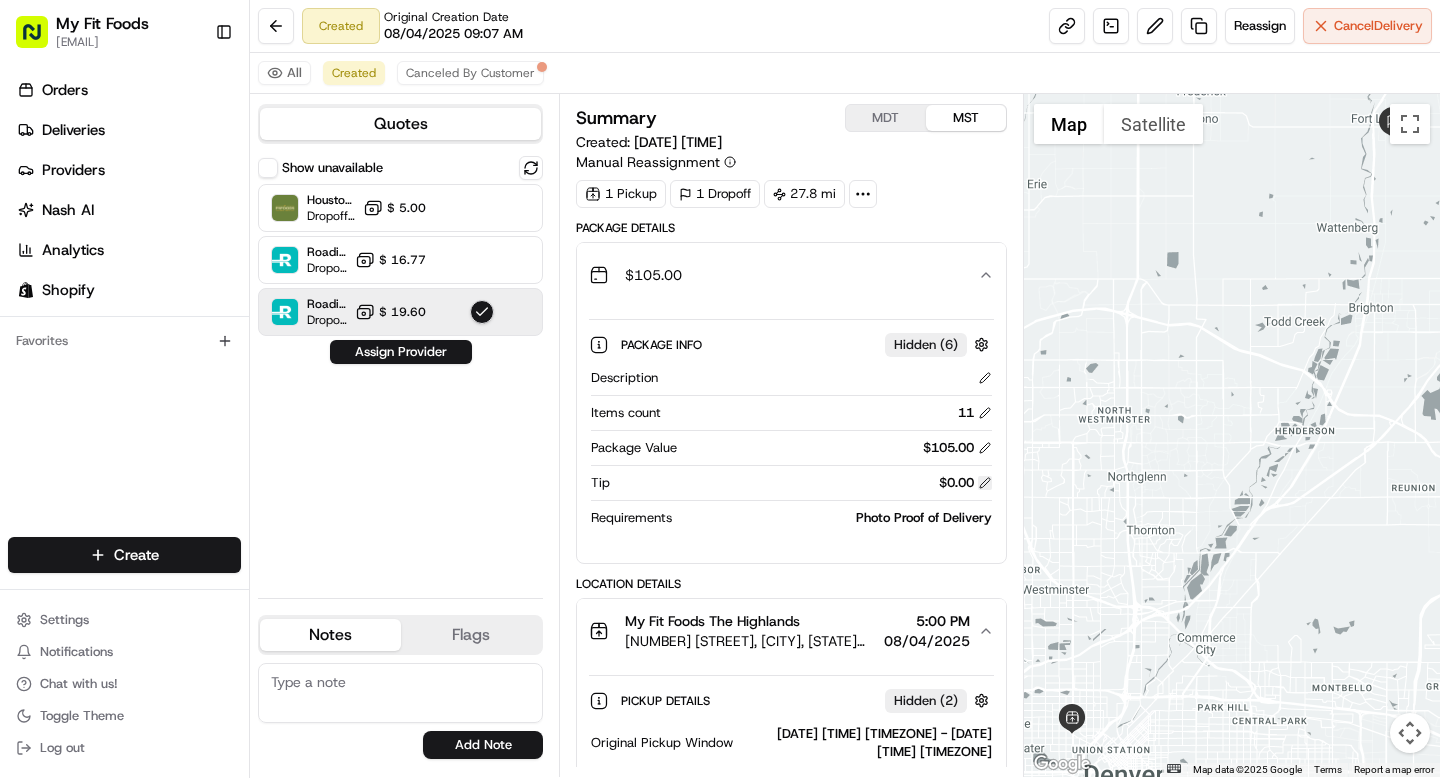 click at bounding box center (985, 483) 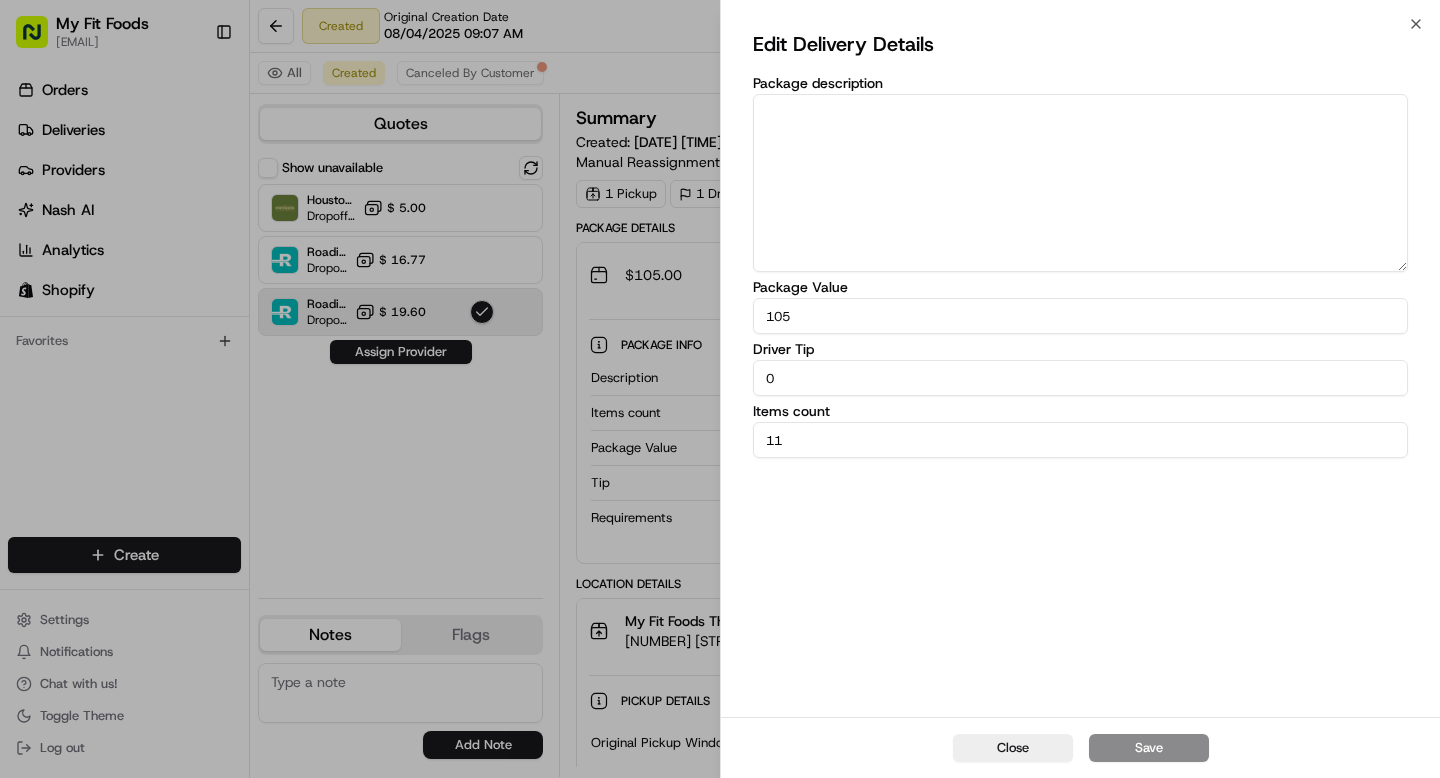 click on "0" at bounding box center [1080, 378] 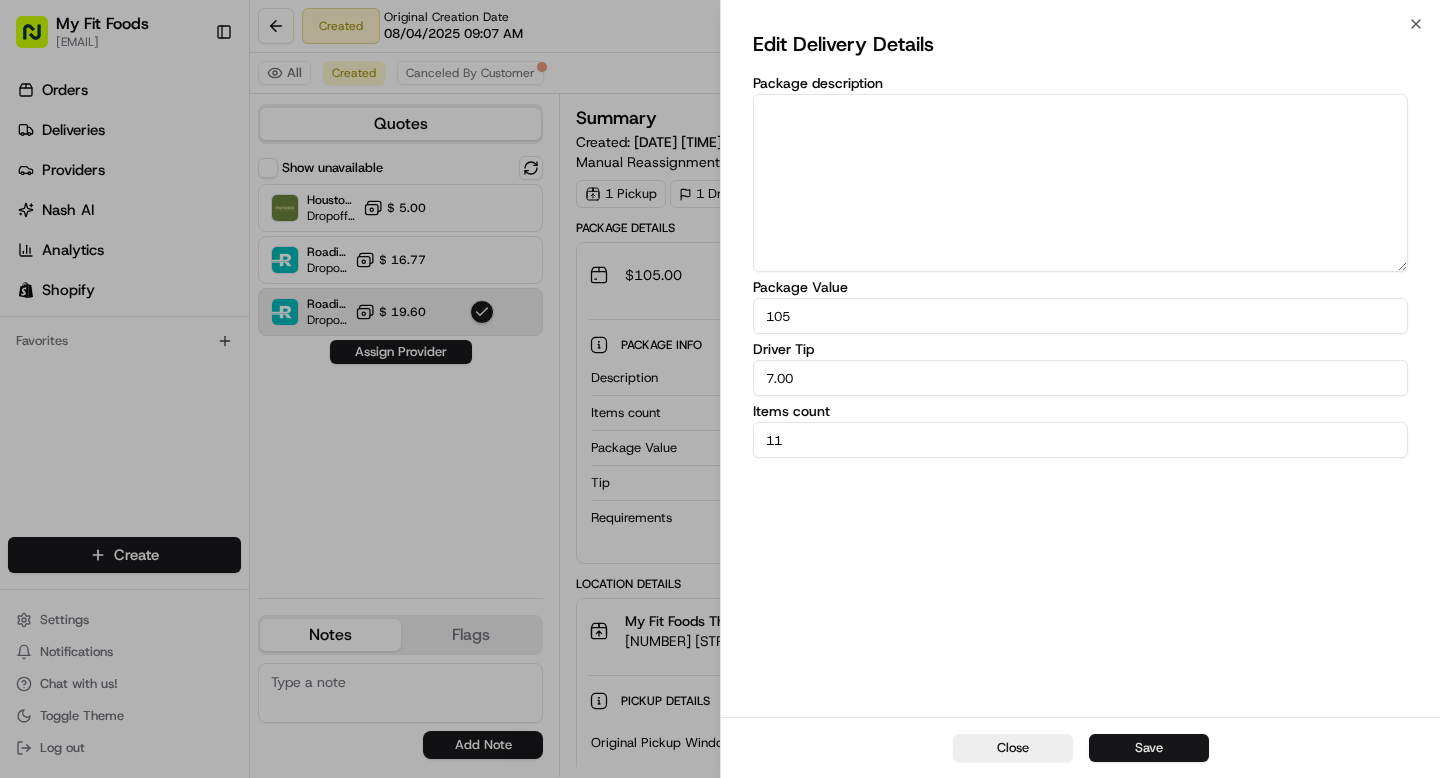 type on "7.00" 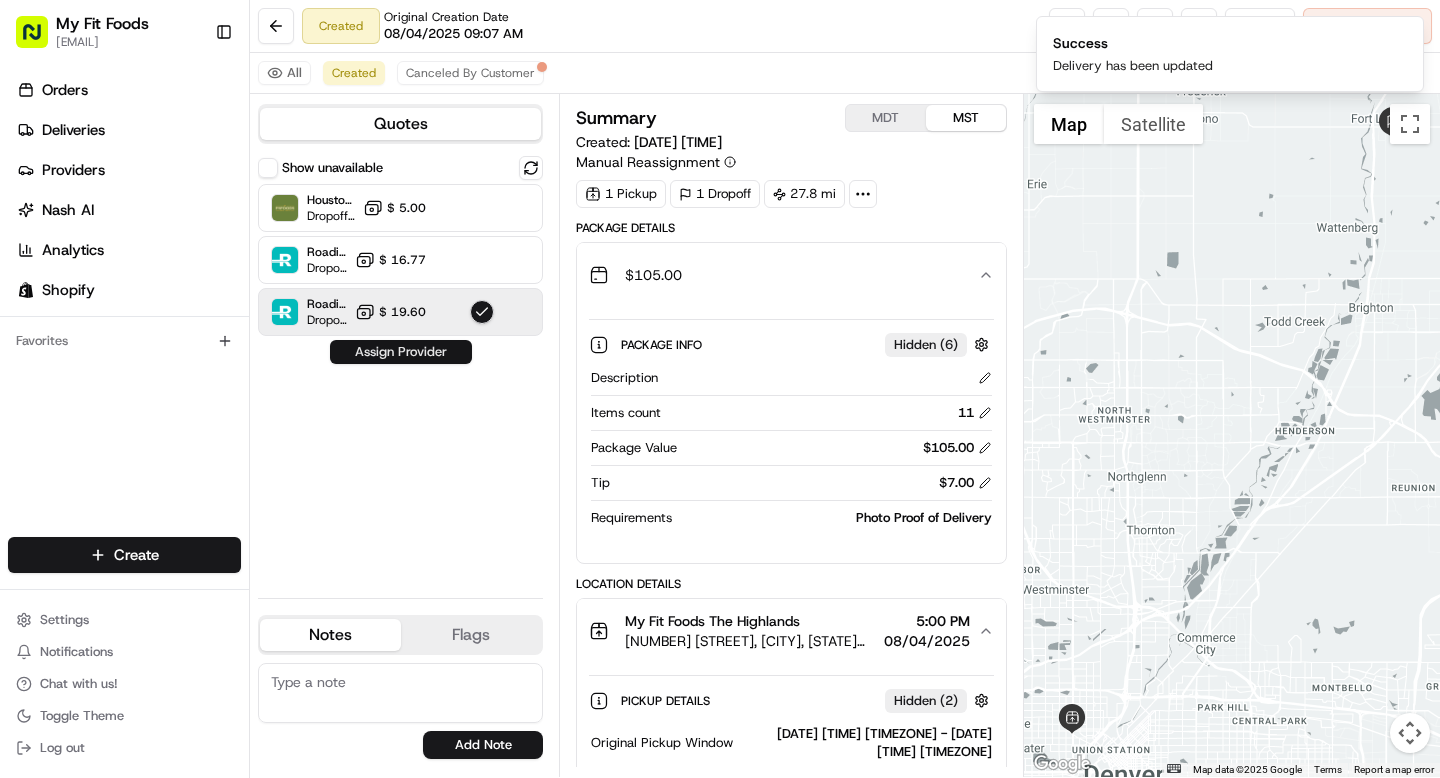 click on "Assign Provider" at bounding box center (401, 352) 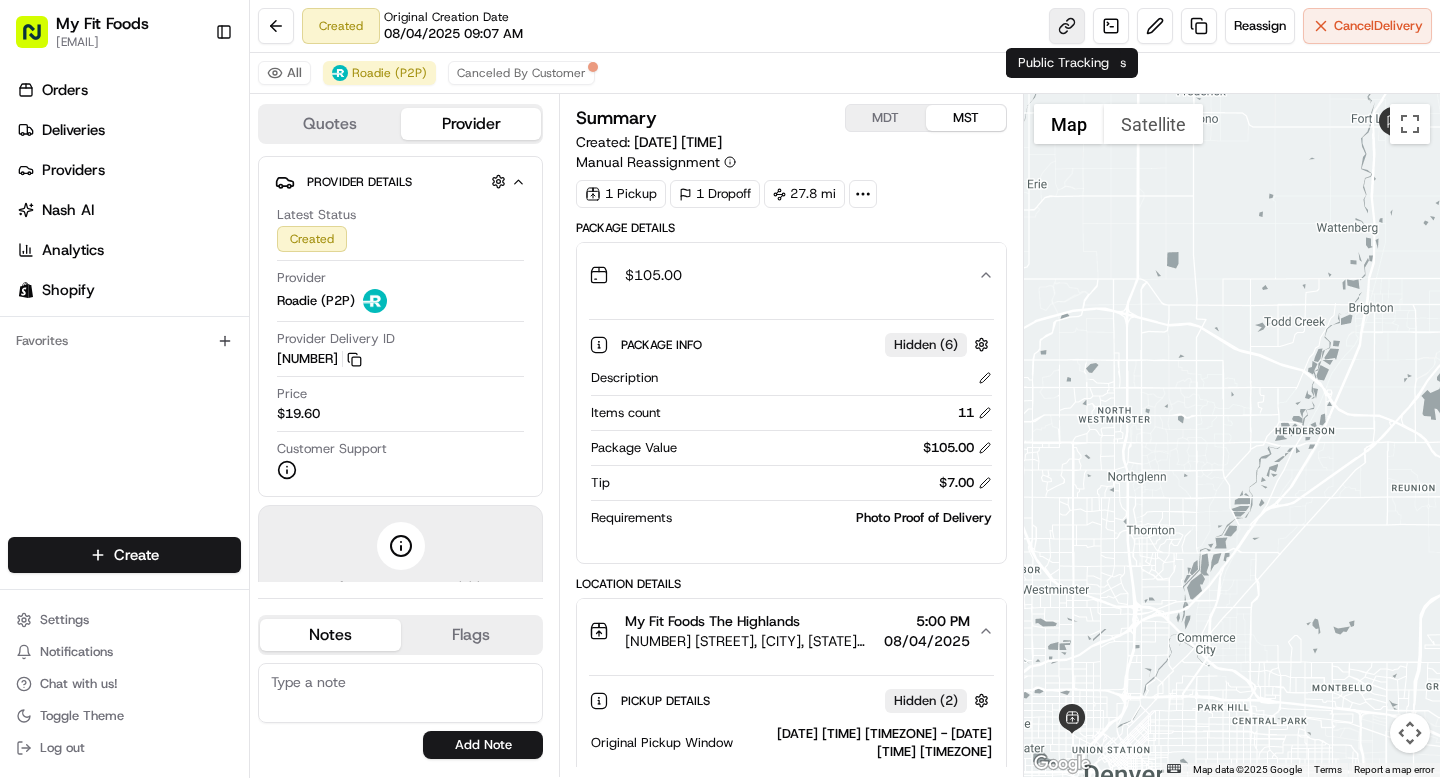 click at bounding box center [1067, 26] 